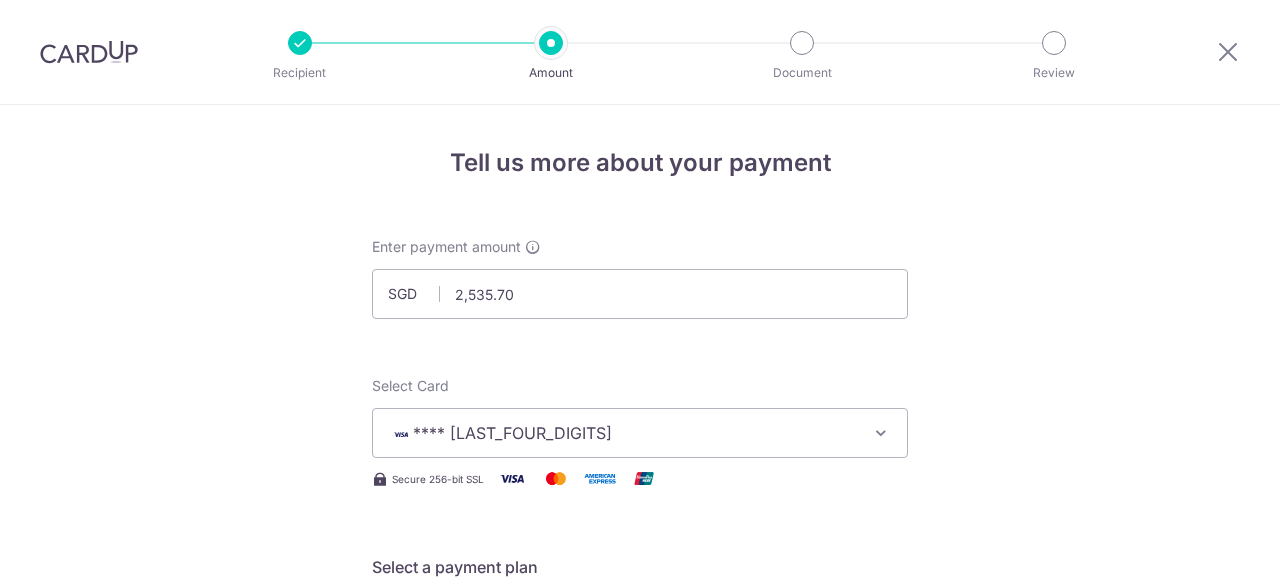 scroll, scrollTop: 0, scrollLeft: 0, axis: both 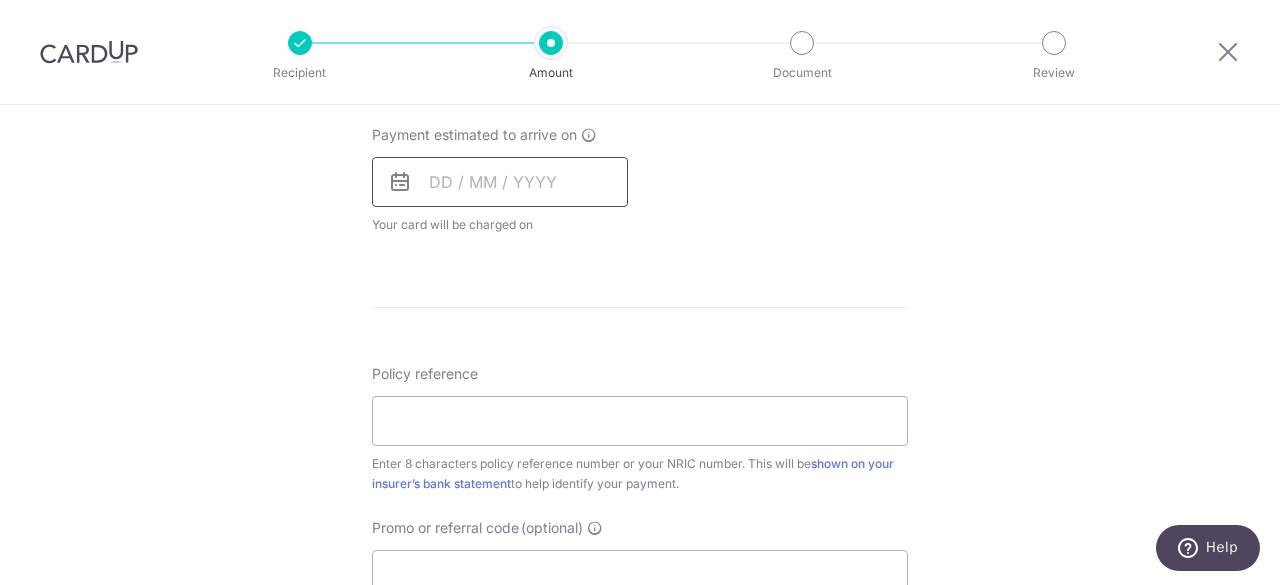 click at bounding box center [500, 182] 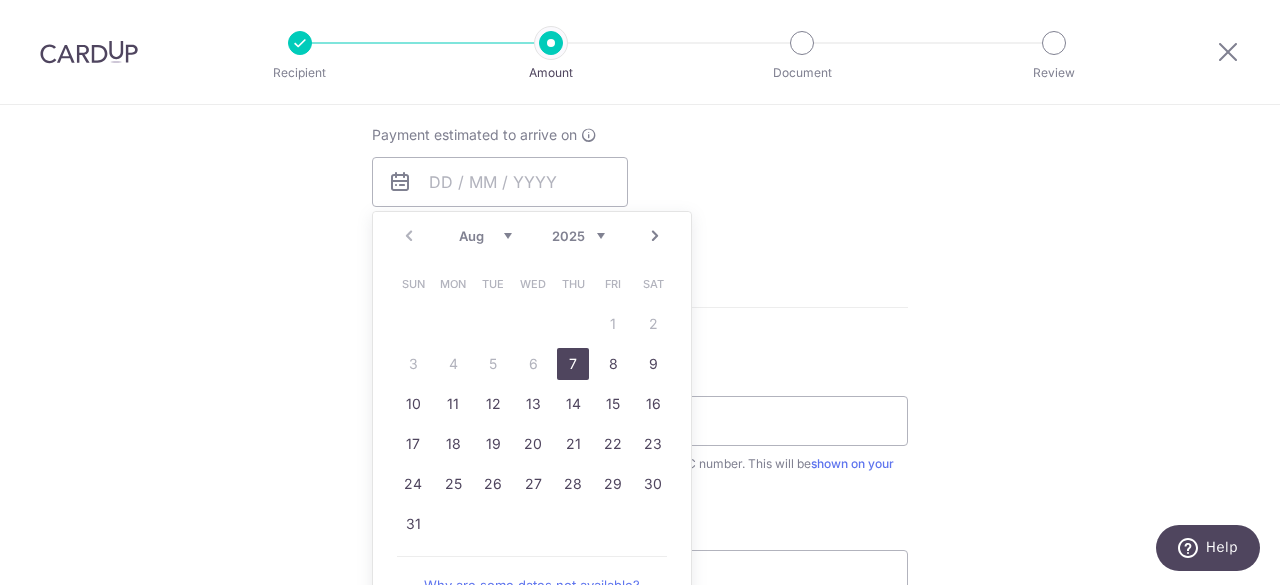 click on "7" at bounding box center (573, 364) 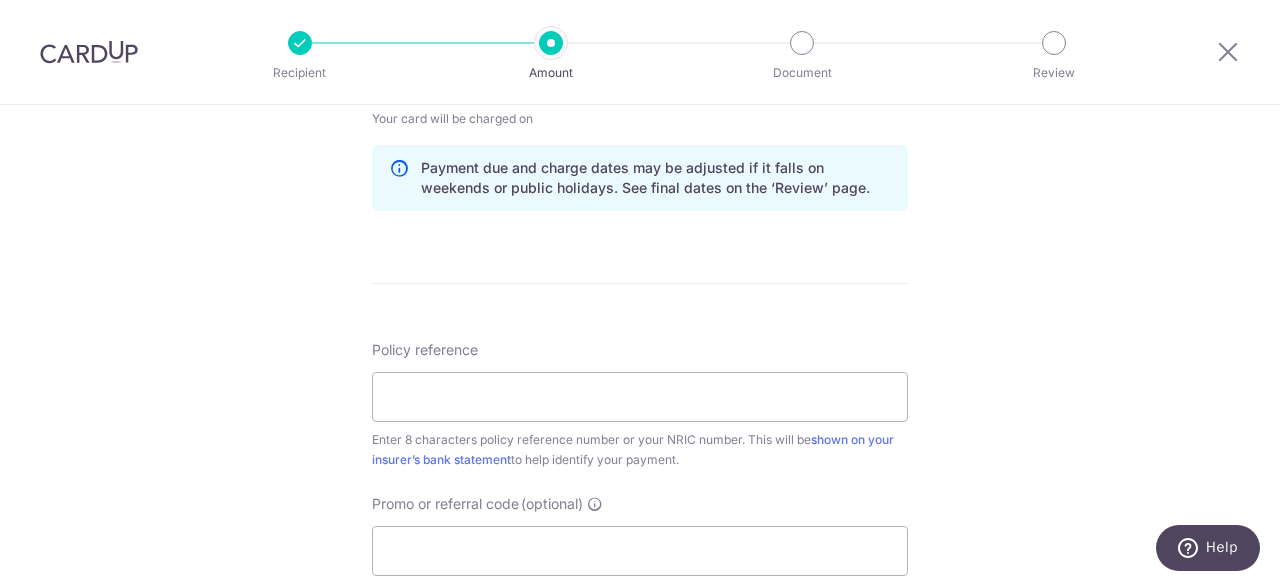scroll, scrollTop: 1100, scrollLeft: 0, axis: vertical 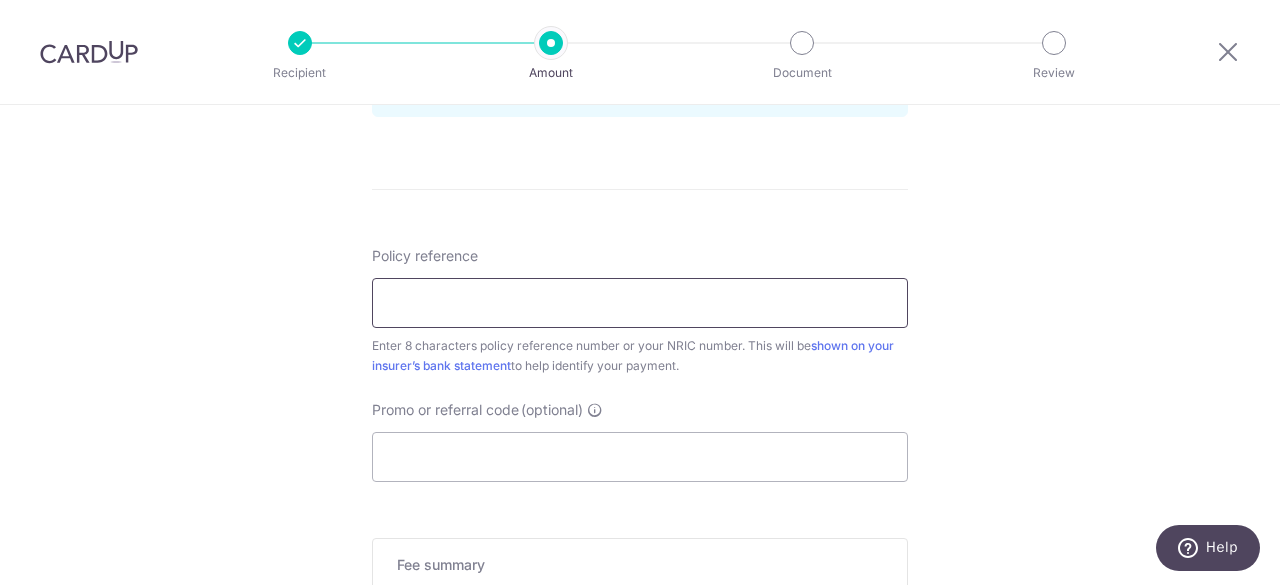 click on "Policy reference" at bounding box center [640, 303] 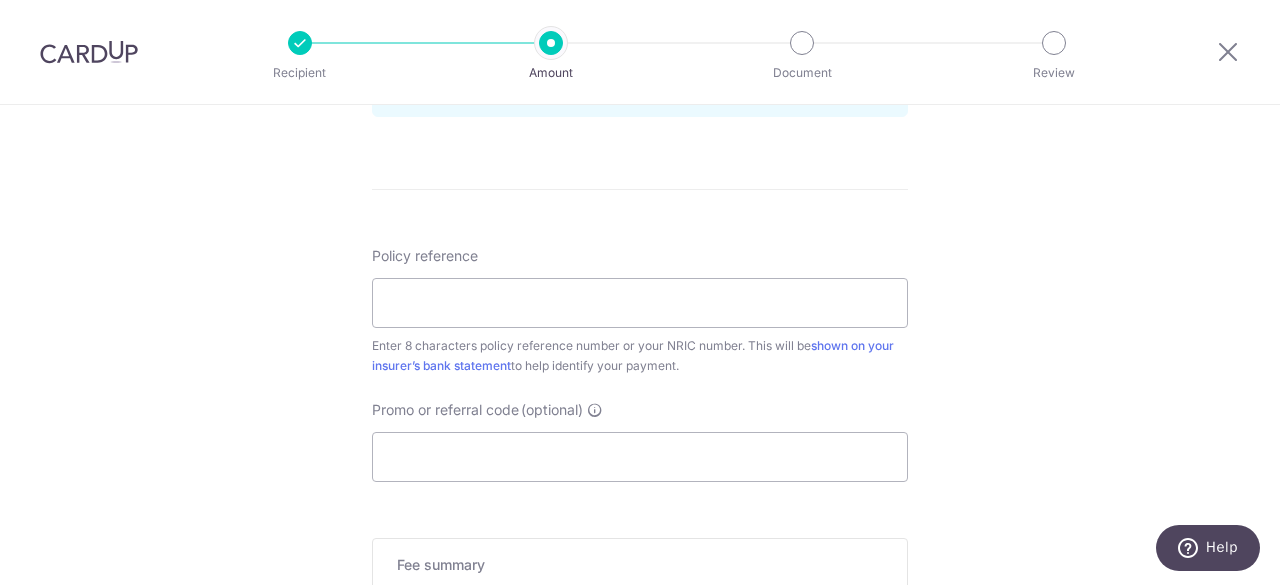 click on "Tell us more about your payment
Enter payment amount
SGD
2,535.70
2535.70
Select Card
**** 6809
Add credit card
Your Cards
**** 6809
Secure 256-bit SSL
Text
New card details
Card
Secure 256-bit SSL" at bounding box center (640, -50) 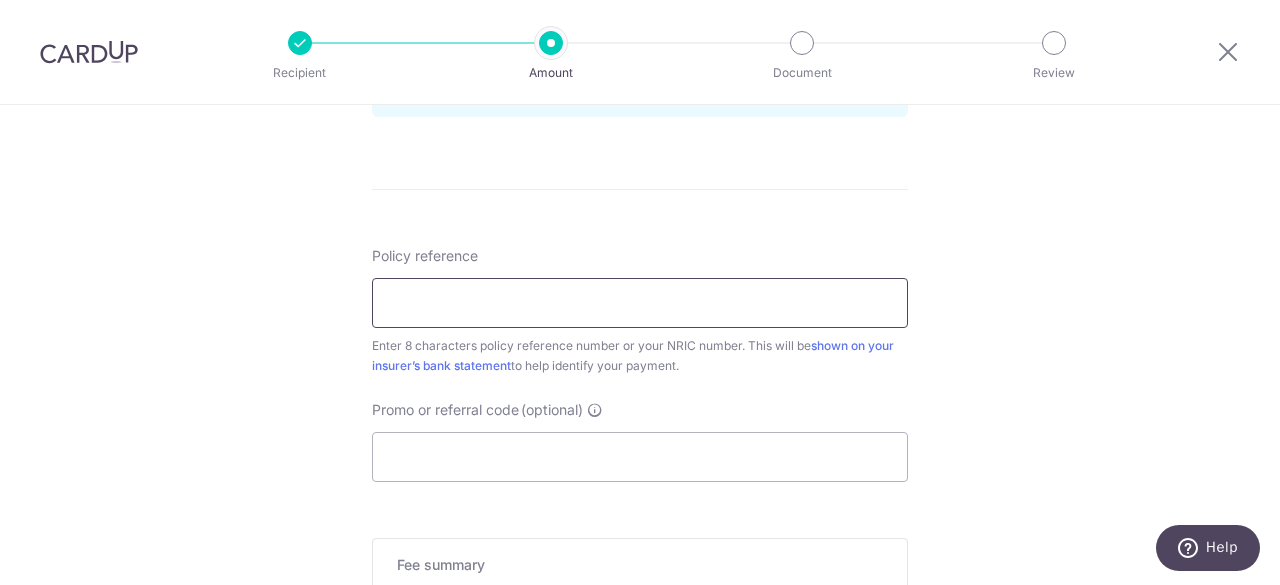 click on "Policy reference" at bounding box center (640, 303) 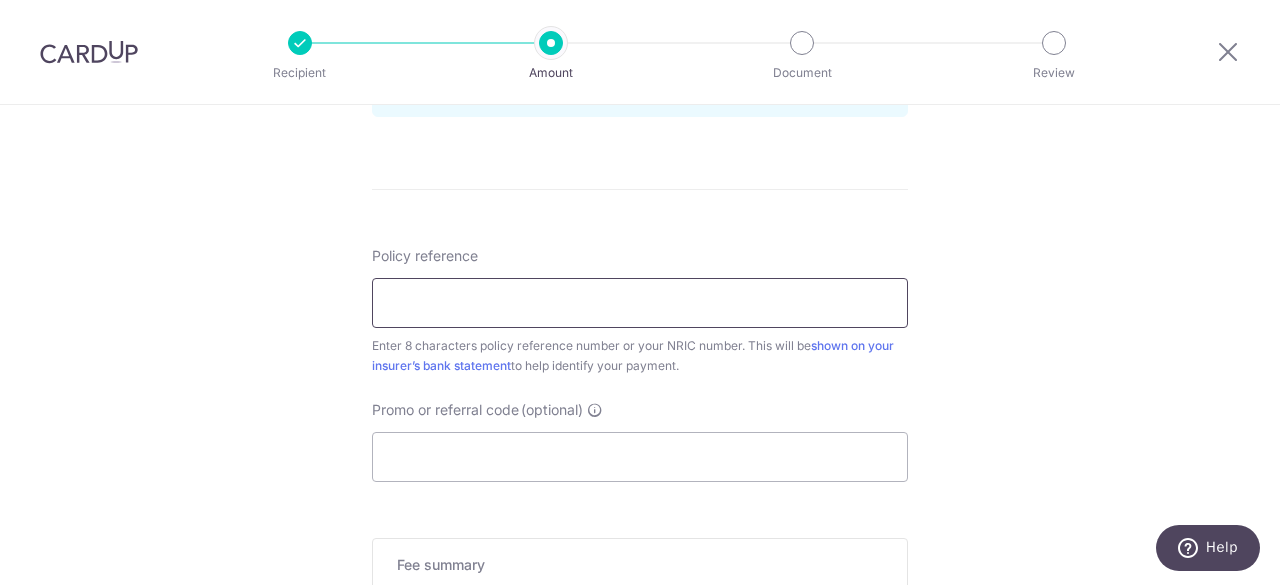 type on "S7922250Z" 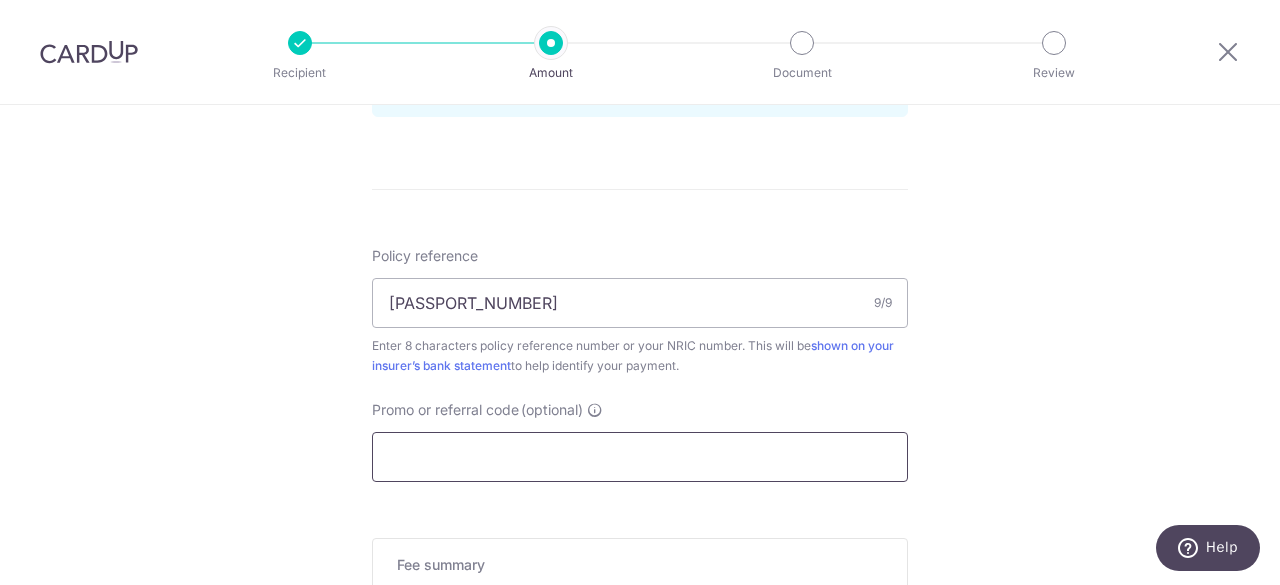 click on "Promo or referral code
(optional)" at bounding box center [640, 457] 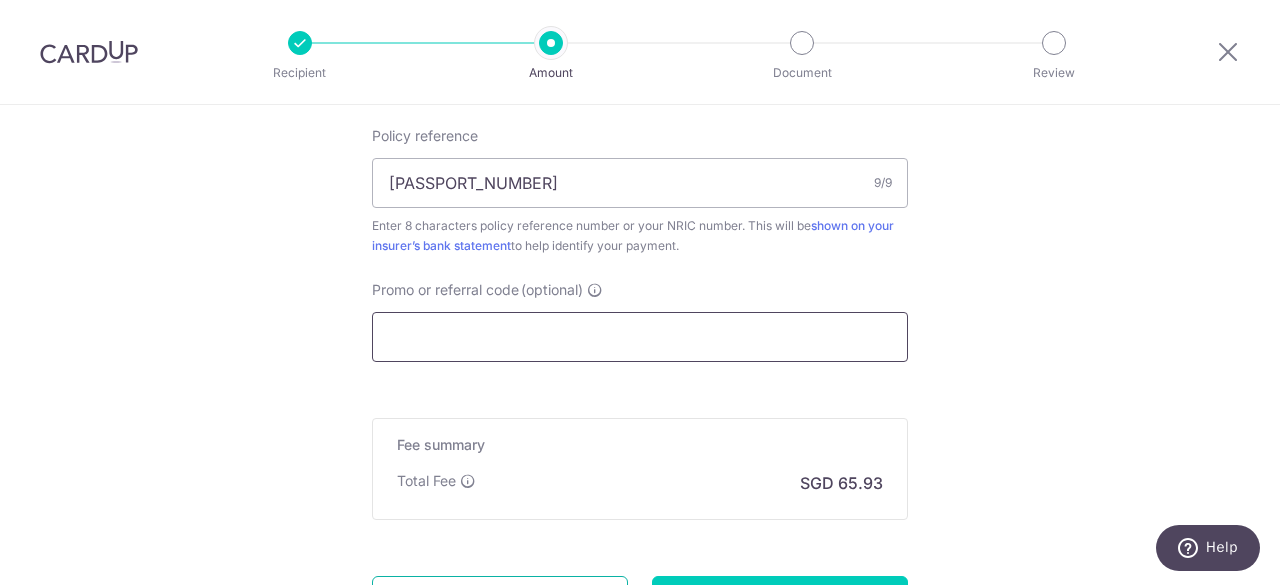 scroll, scrollTop: 1106, scrollLeft: 0, axis: vertical 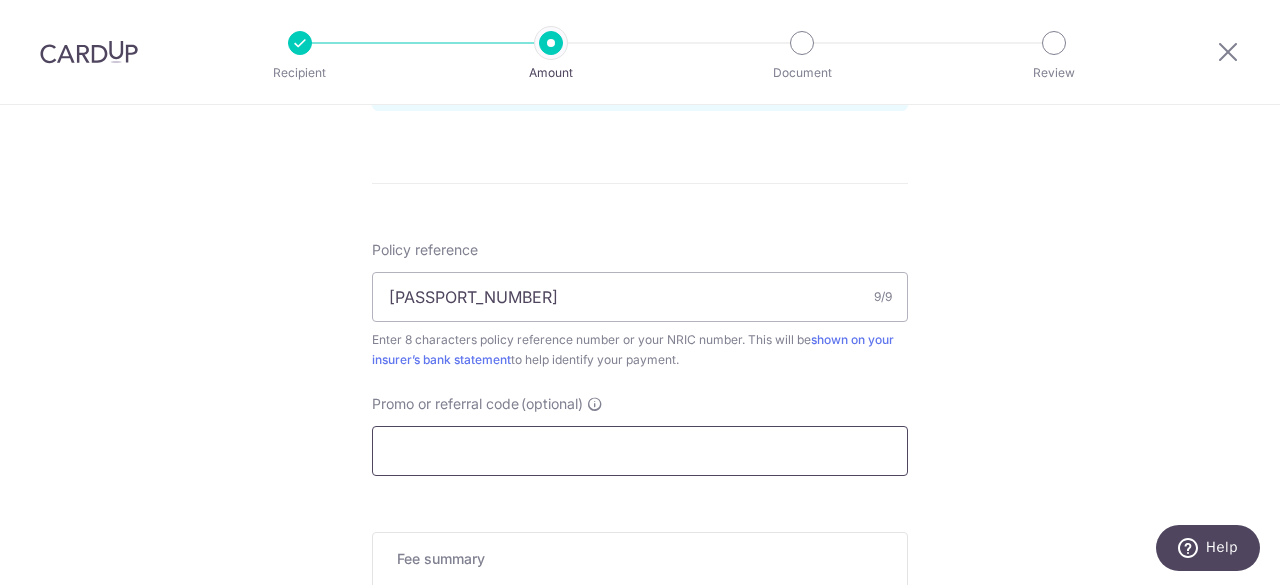 paste on "OFF225" 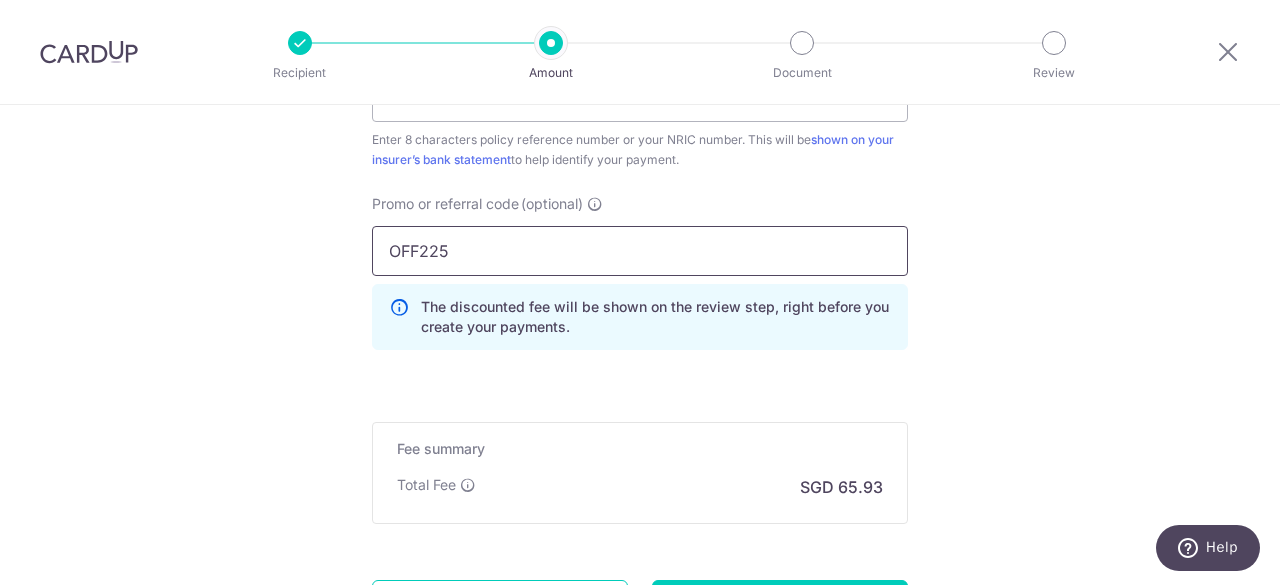 scroll, scrollTop: 1495, scrollLeft: 0, axis: vertical 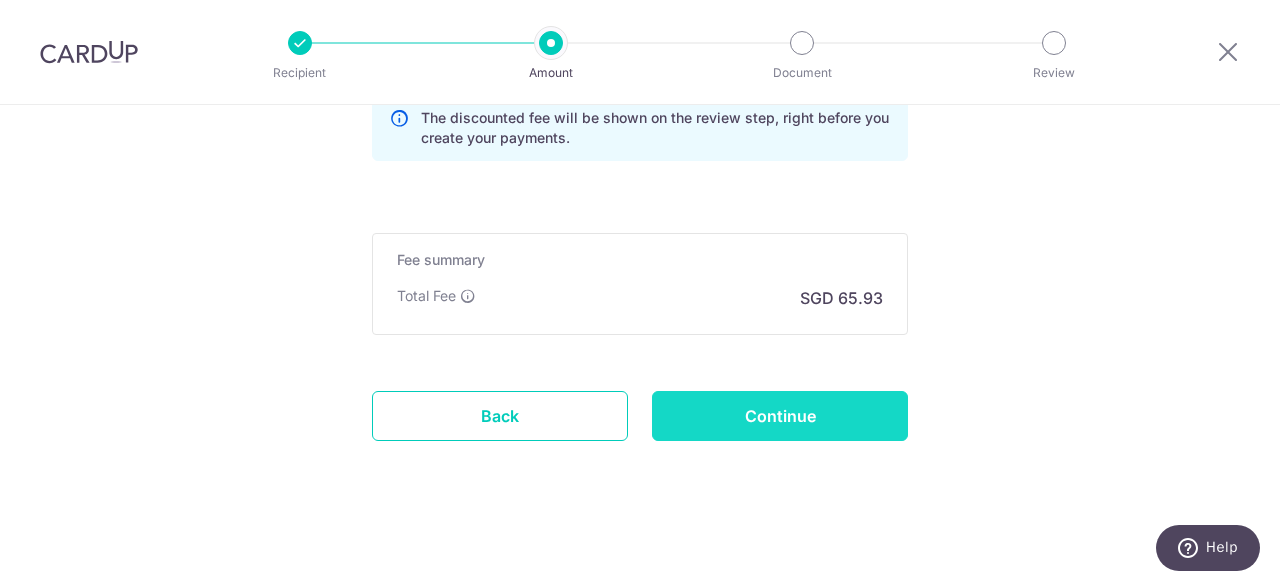 type on "OFF225" 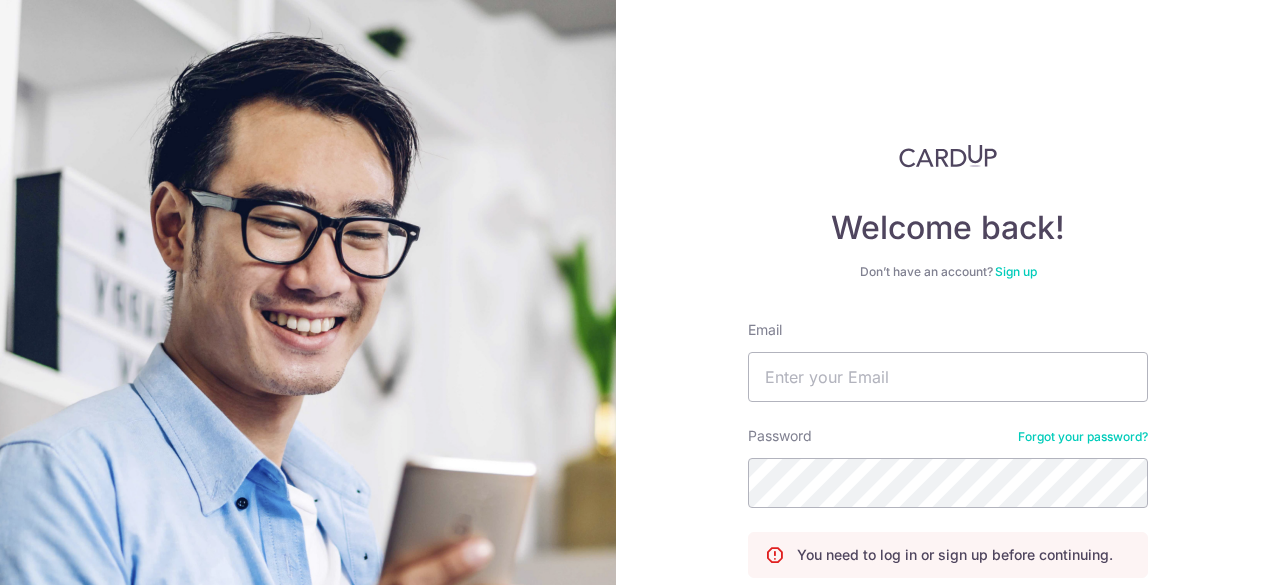 scroll, scrollTop: 0, scrollLeft: 0, axis: both 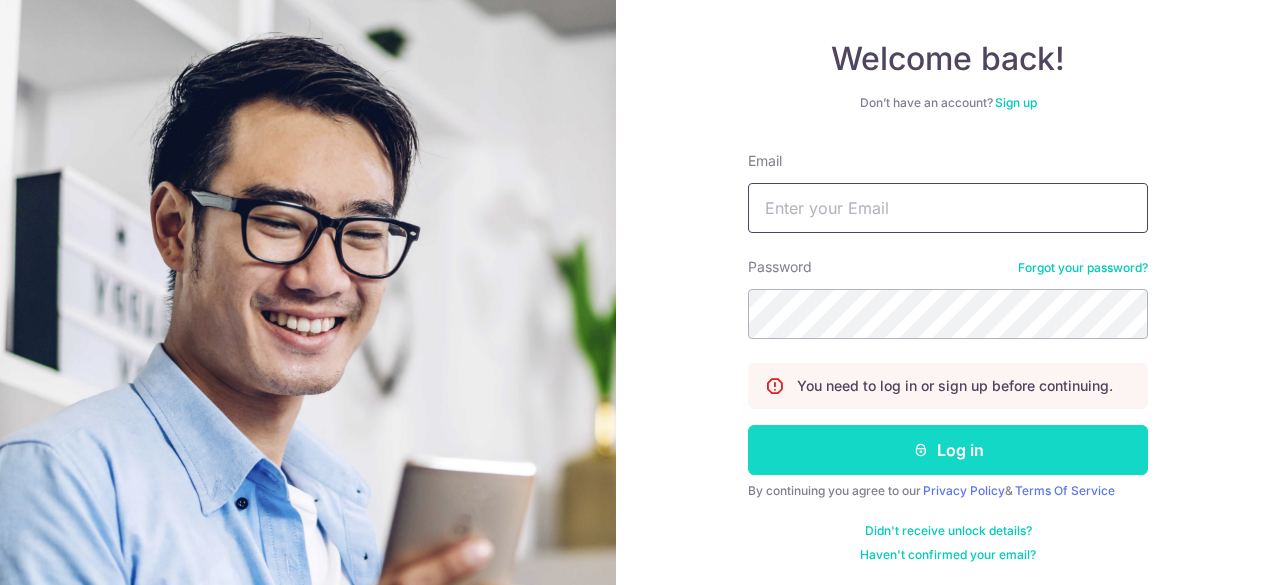type on "[USERNAME]@example.com" 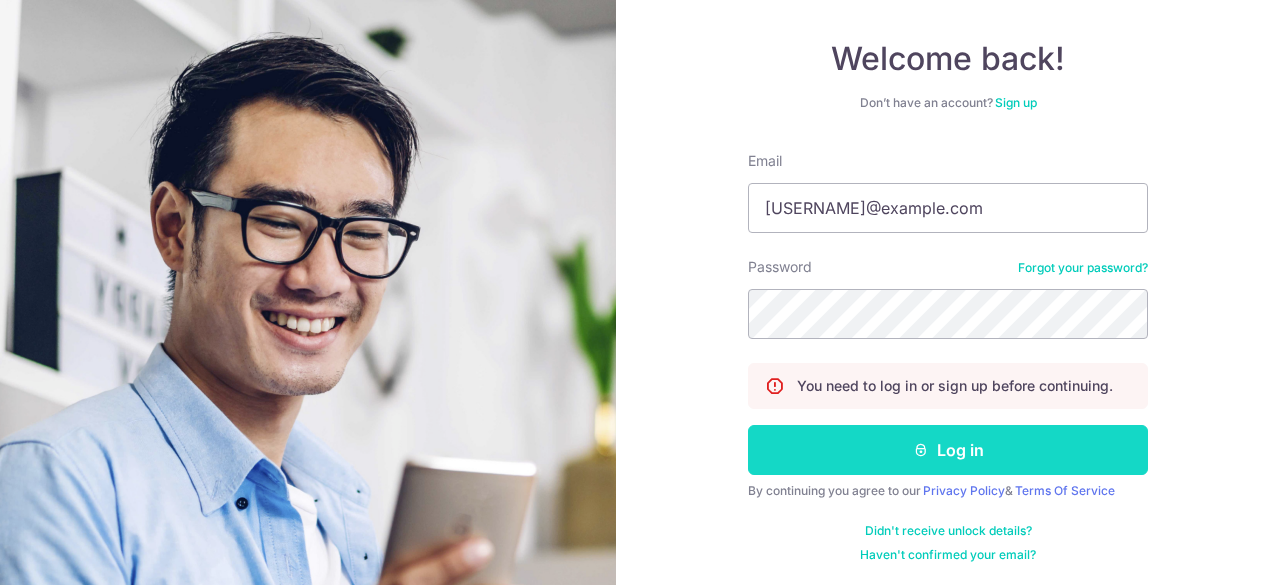 click on "Log in" at bounding box center (948, 450) 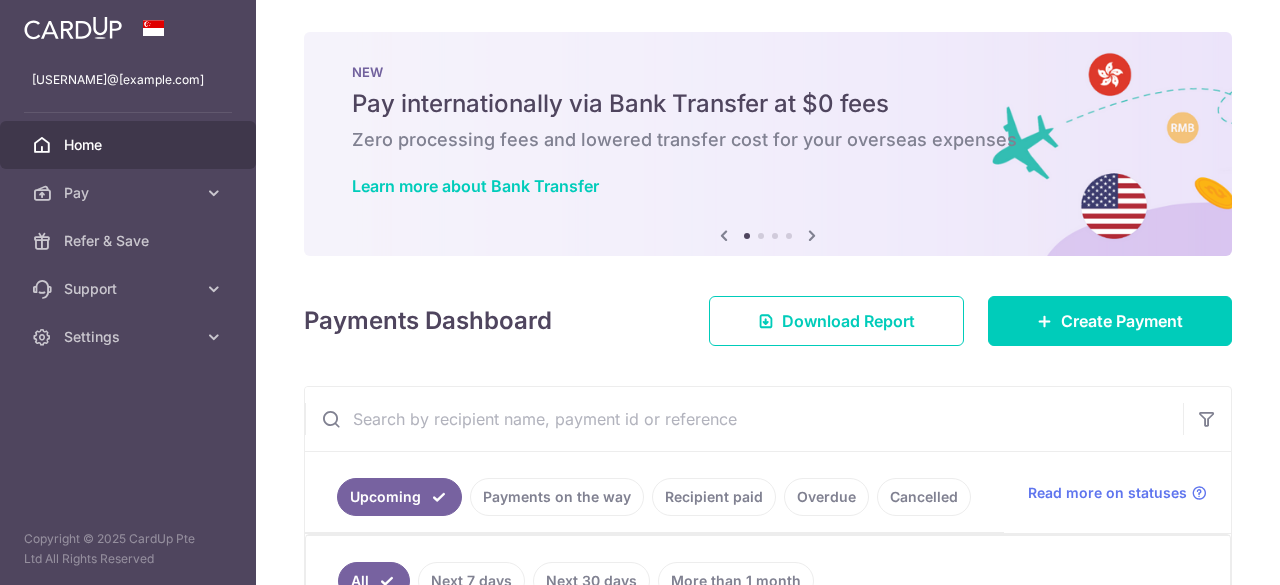 scroll, scrollTop: 0, scrollLeft: 0, axis: both 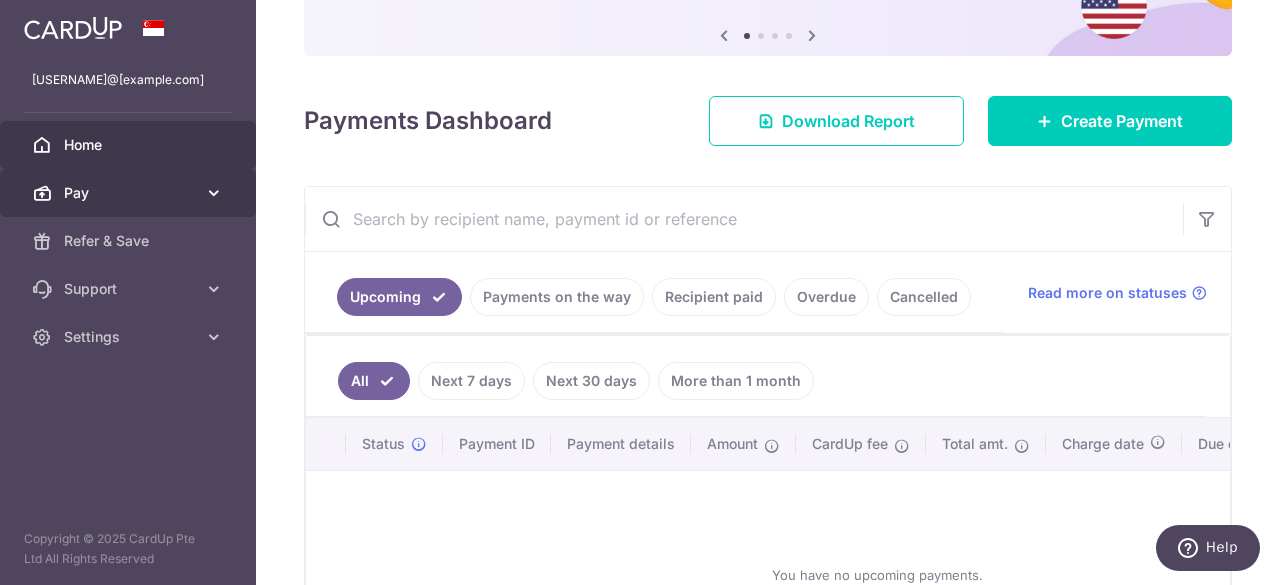 click on "Pay" at bounding box center (130, 193) 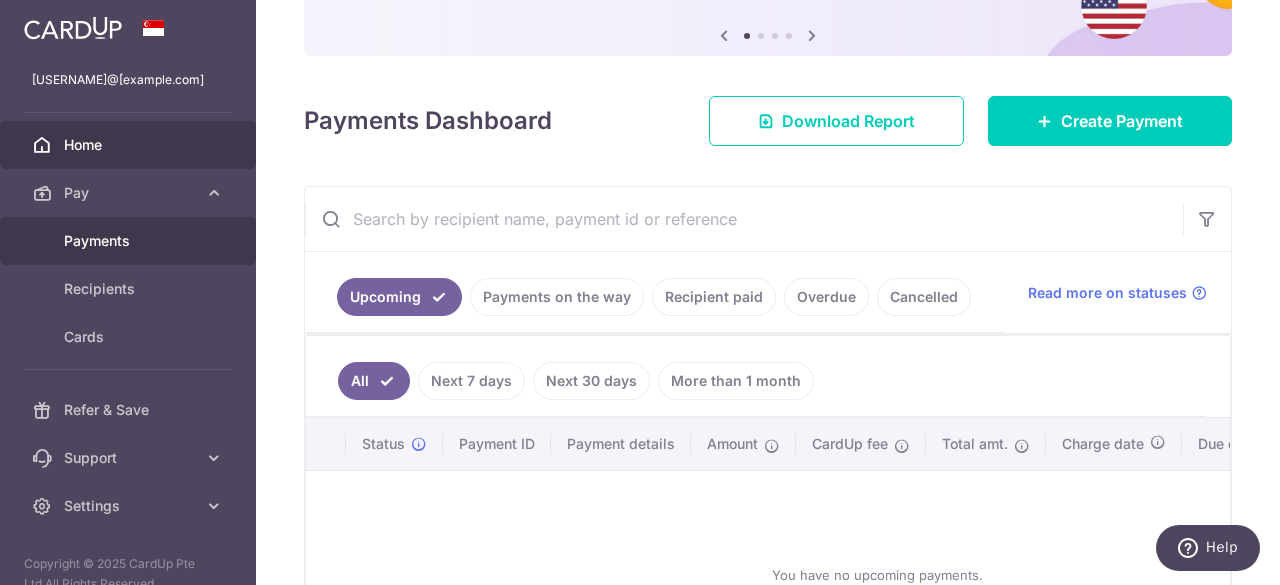 click on "Payments" at bounding box center [130, 241] 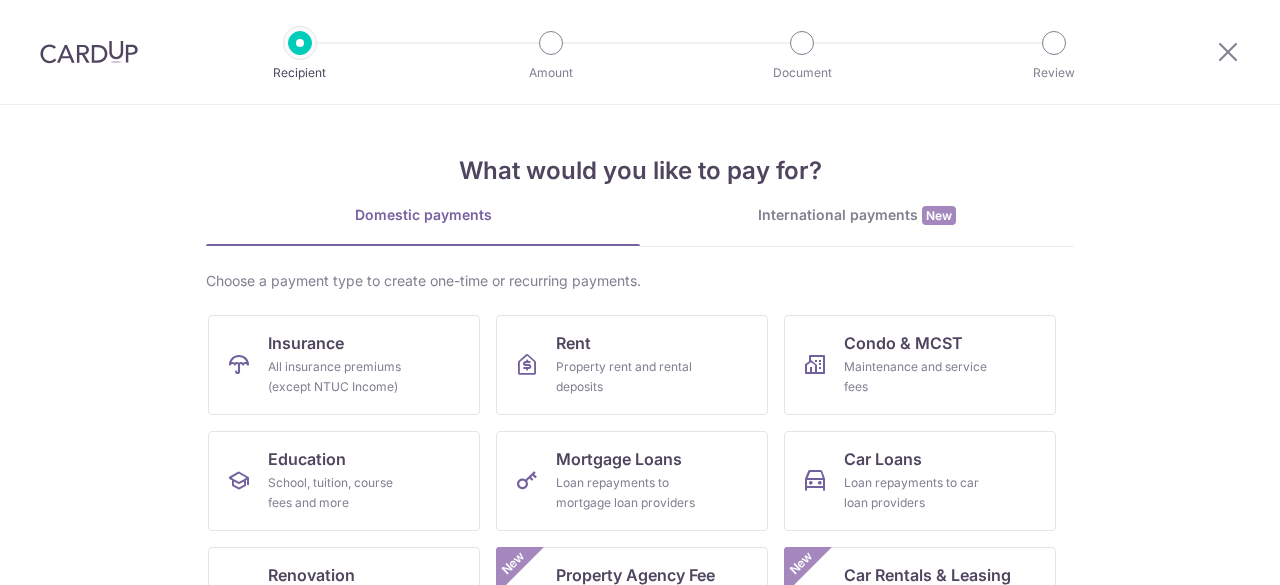 scroll, scrollTop: 0, scrollLeft: 0, axis: both 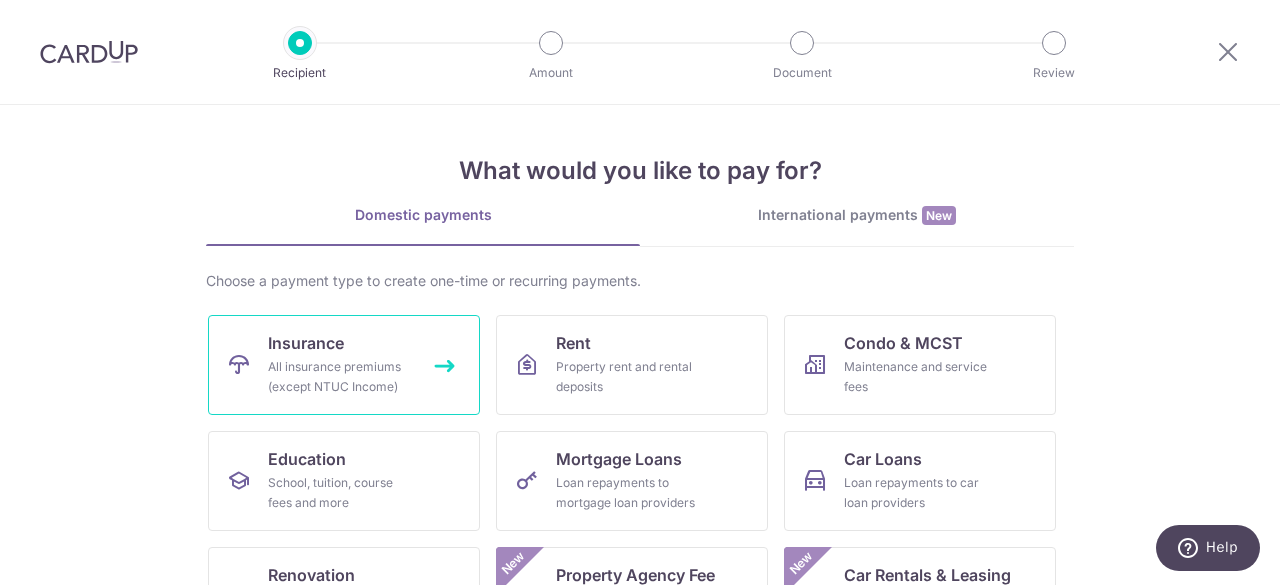 click on "All insurance premiums (except NTUC Income)" at bounding box center [340, 377] 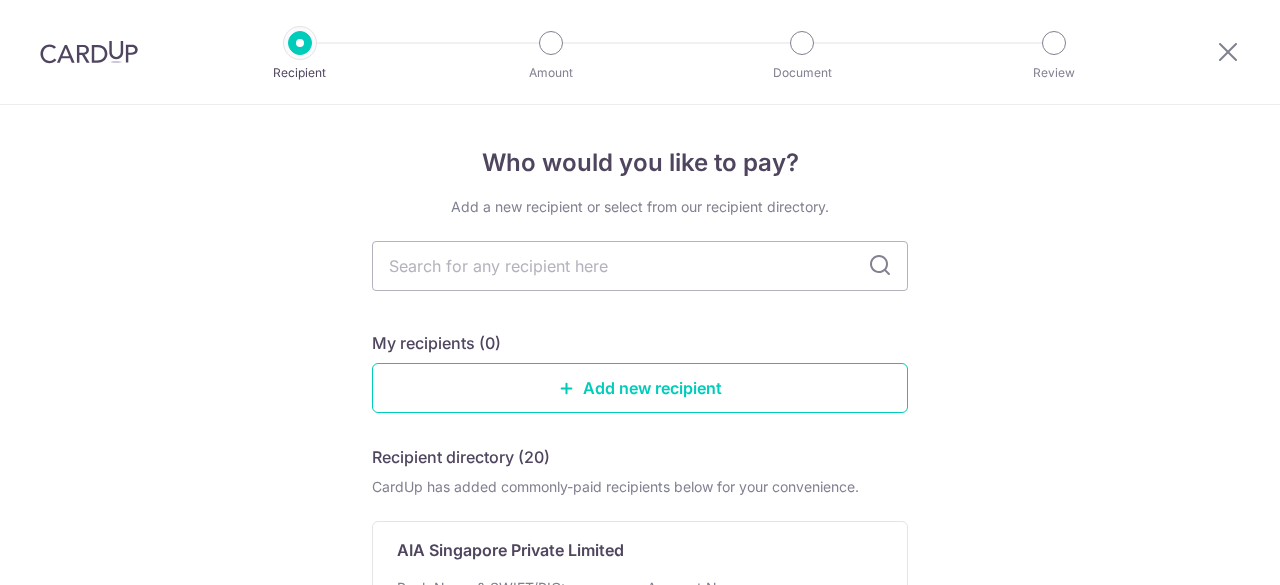 scroll, scrollTop: 0, scrollLeft: 0, axis: both 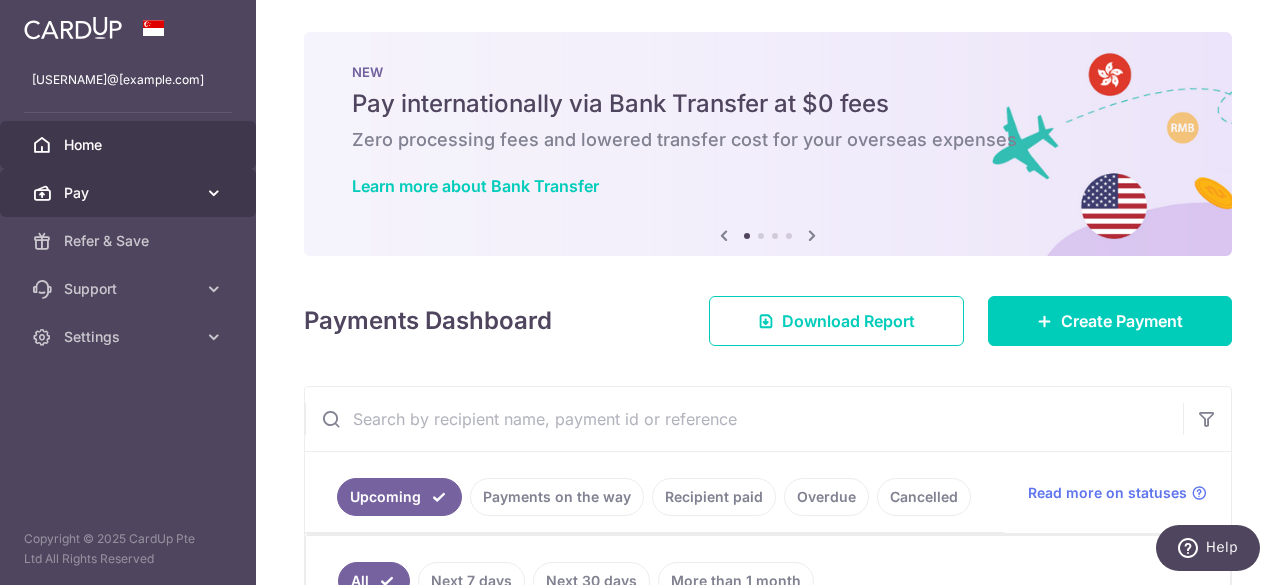 click on "Pay" at bounding box center (130, 193) 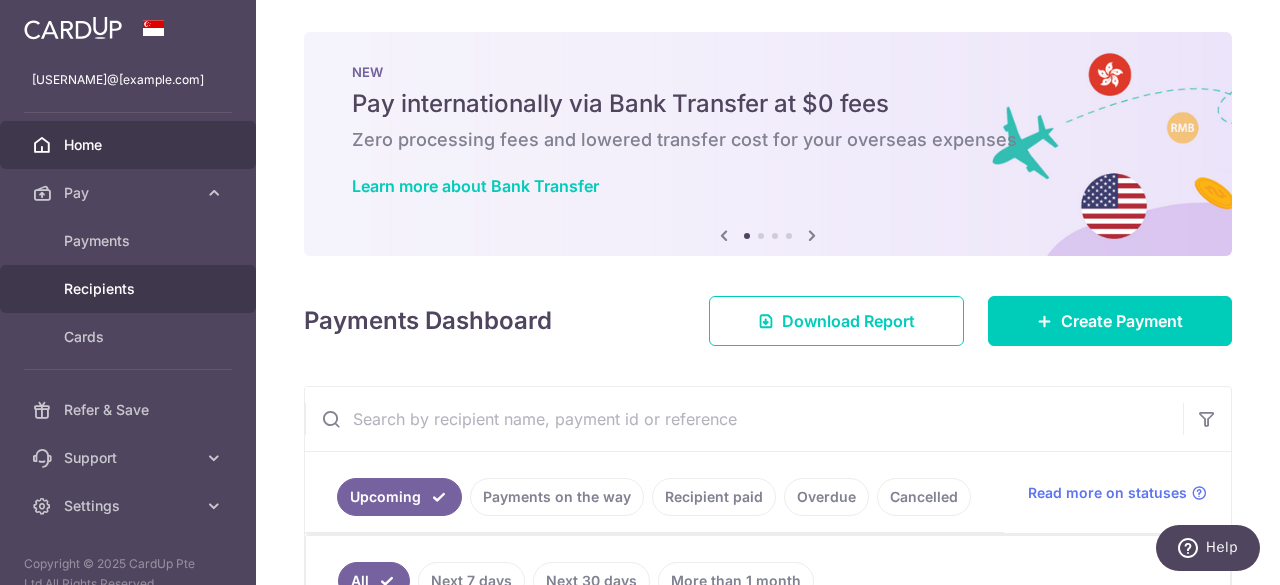 click on "Recipients" at bounding box center (130, 289) 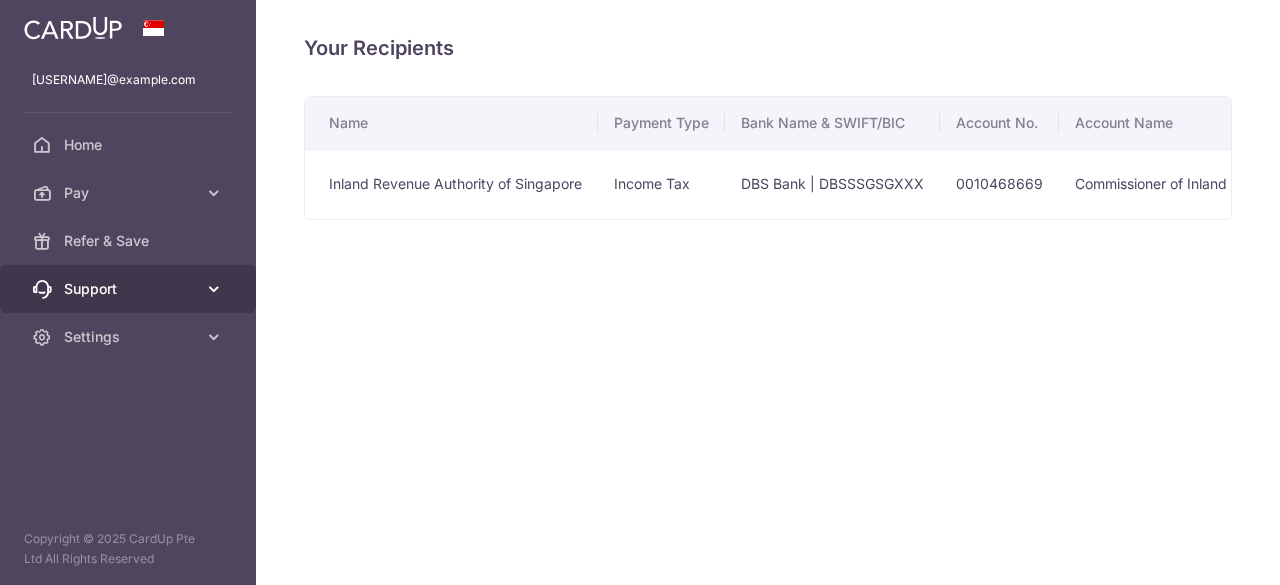 scroll, scrollTop: 0, scrollLeft: 0, axis: both 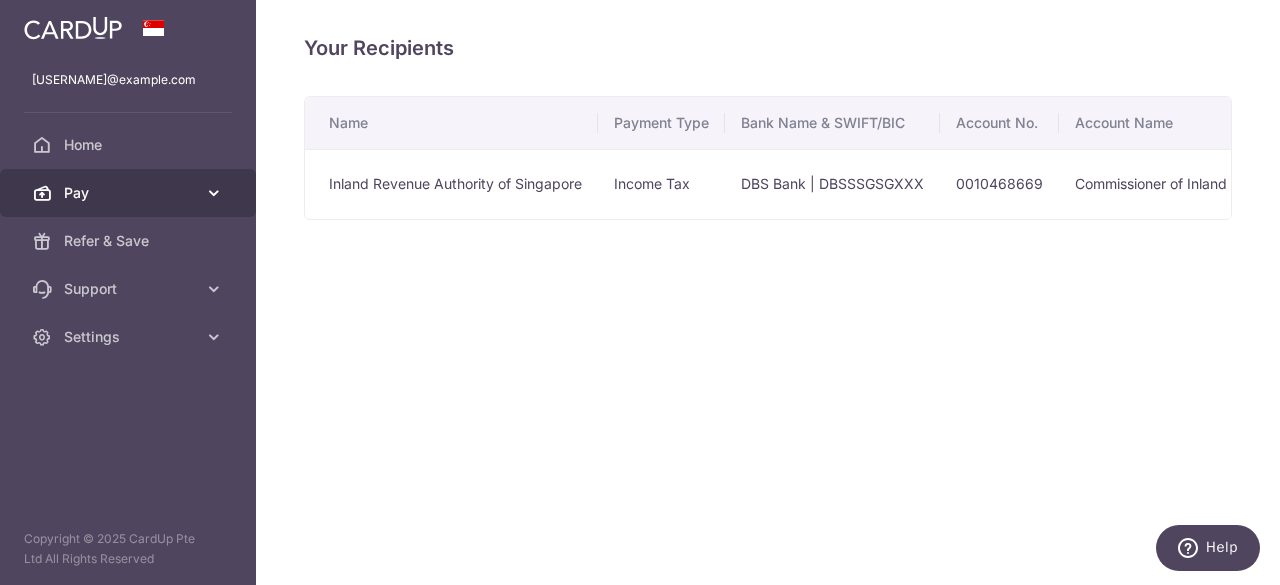 click on "Pay" at bounding box center [130, 193] 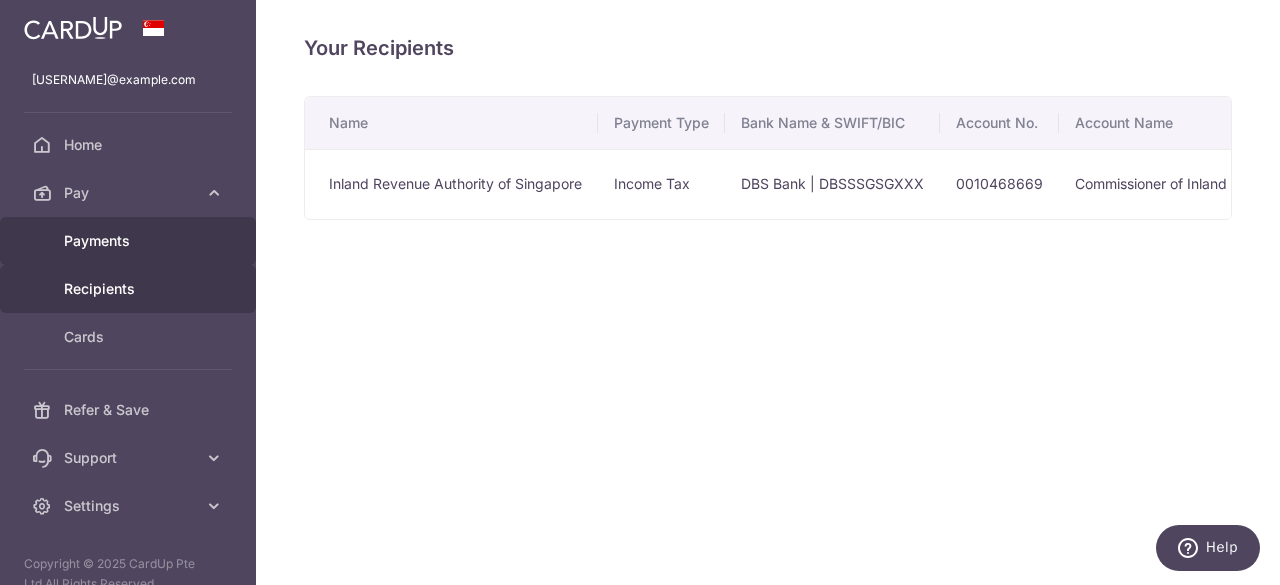 click on "Payments" at bounding box center [128, 241] 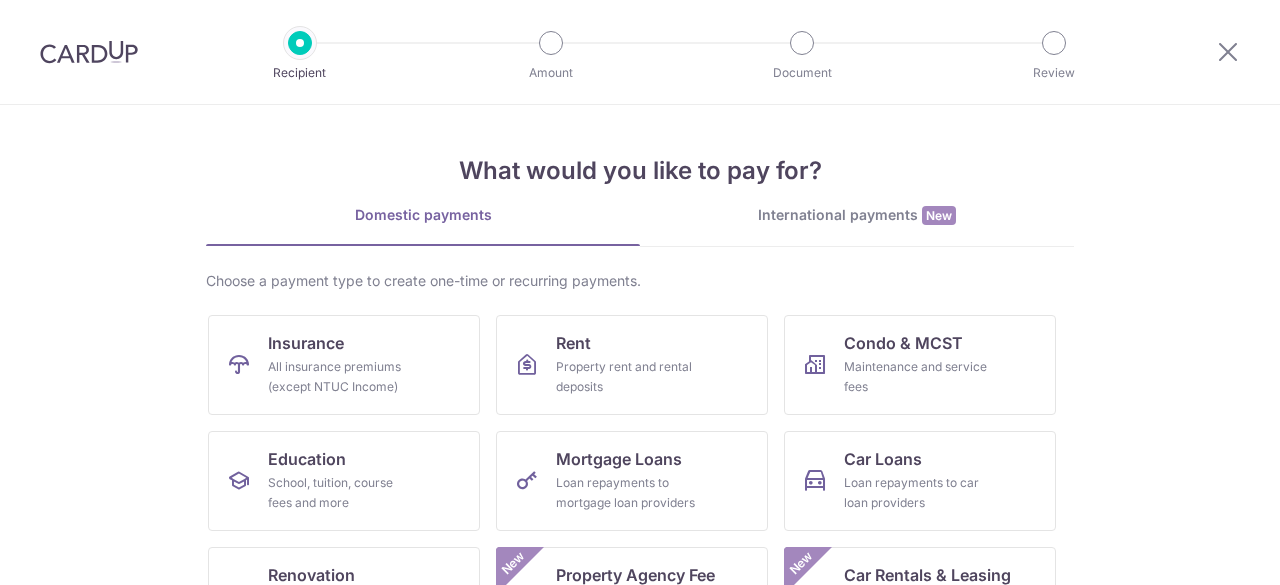scroll, scrollTop: 0, scrollLeft: 0, axis: both 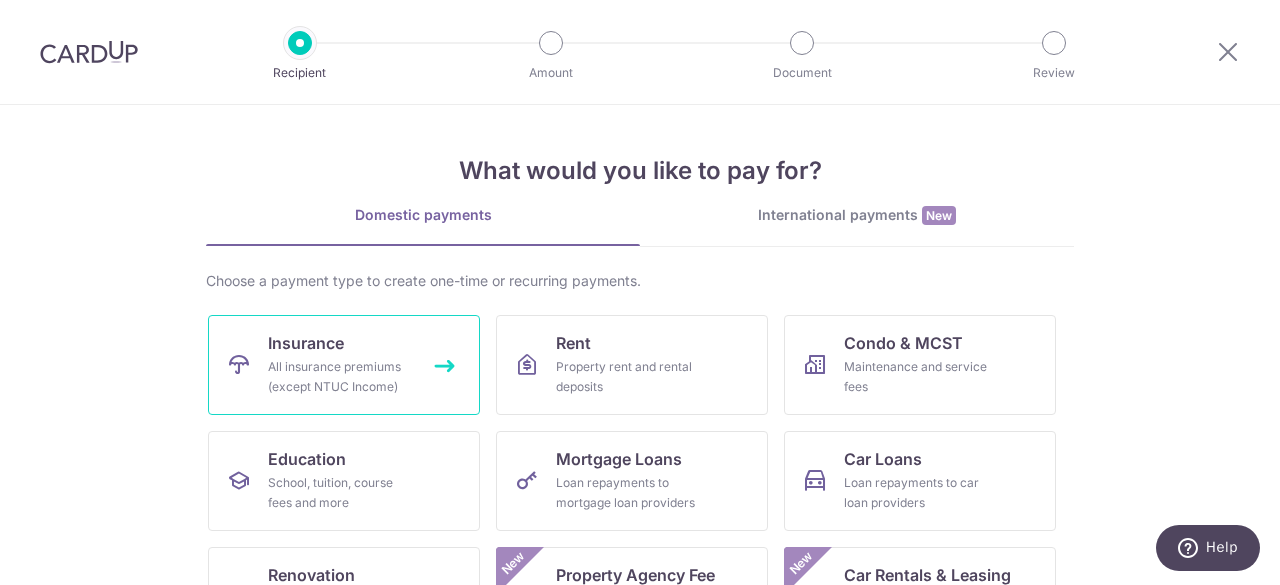click on "Insurance All insurance premiums (except NTUC Income)" at bounding box center (344, 365) 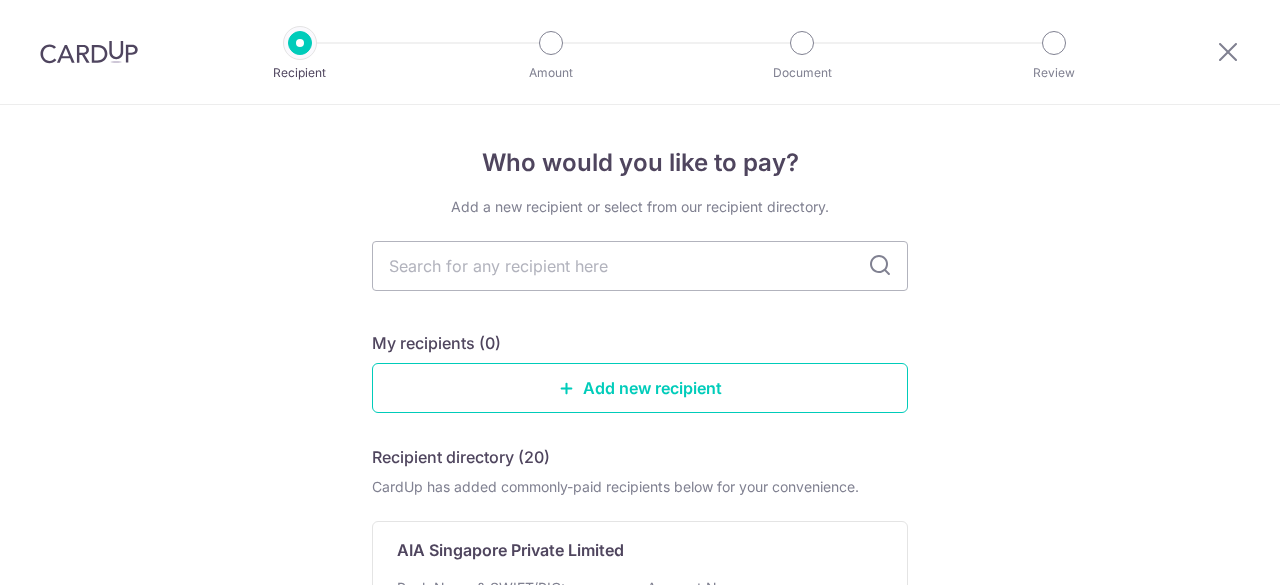 scroll, scrollTop: 0, scrollLeft: 0, axis: both 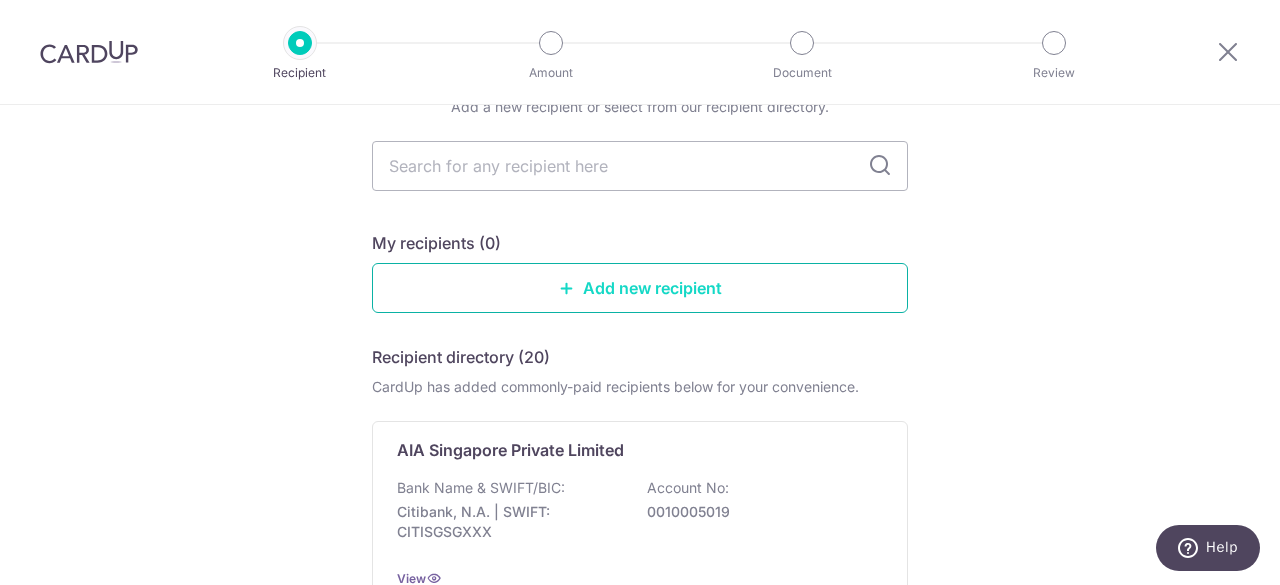 click on "Add new recipient" at bounding box center (640, 288) 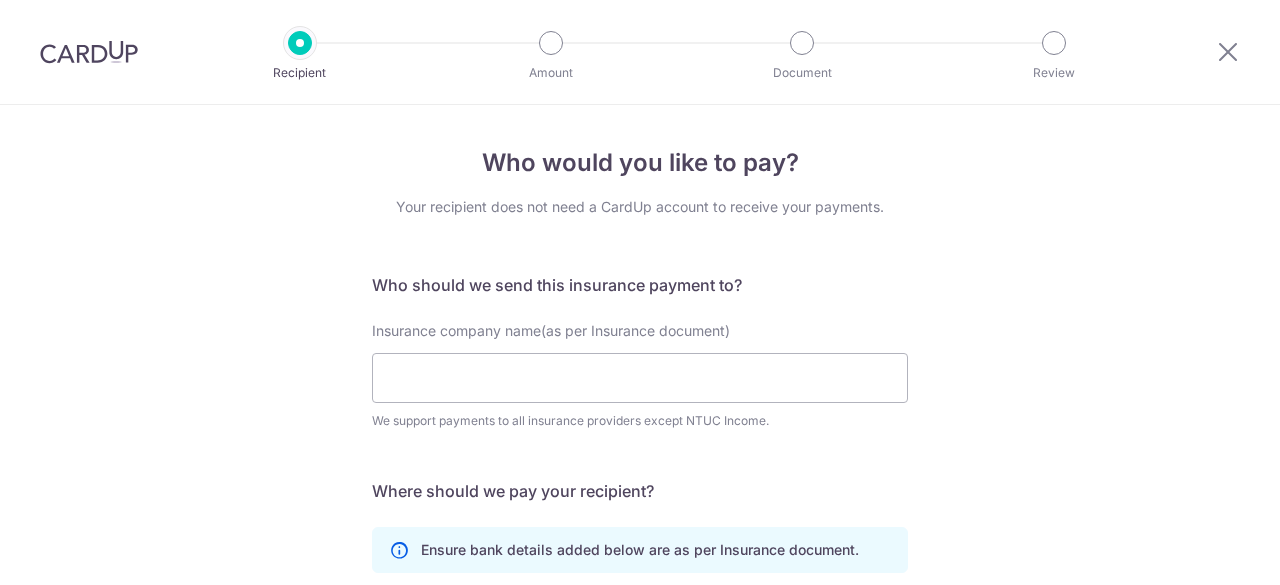 scroll, scrollTop: 0, scrollLeft: 0, axis: both 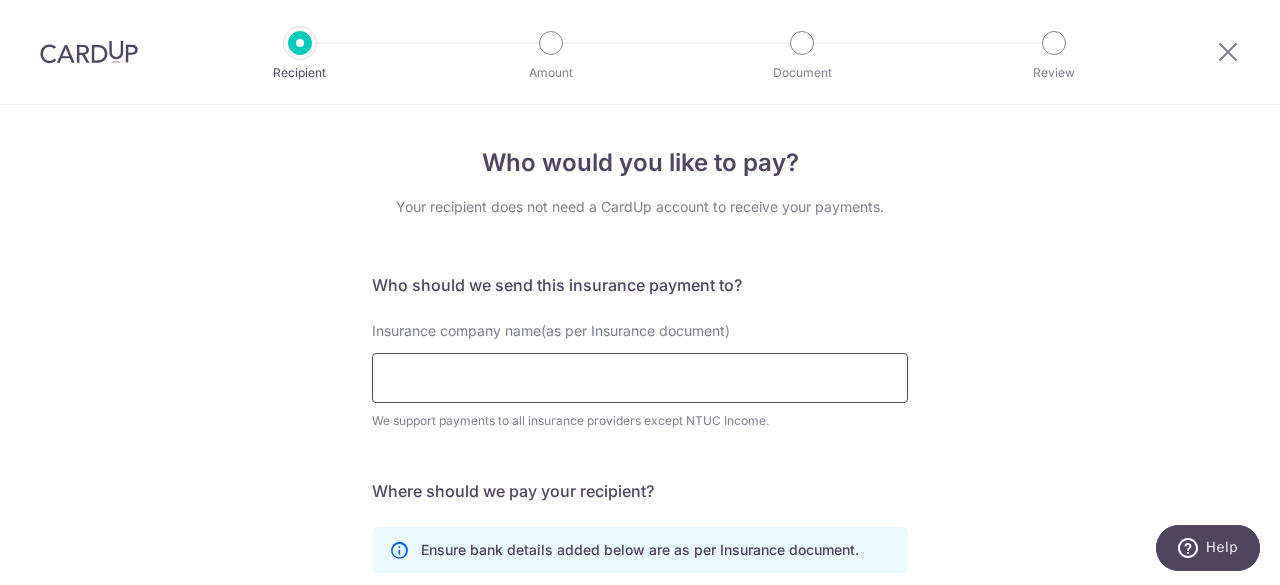 click on "Insurance company name(as per Insurance document)" at bounding box center (640, 378) 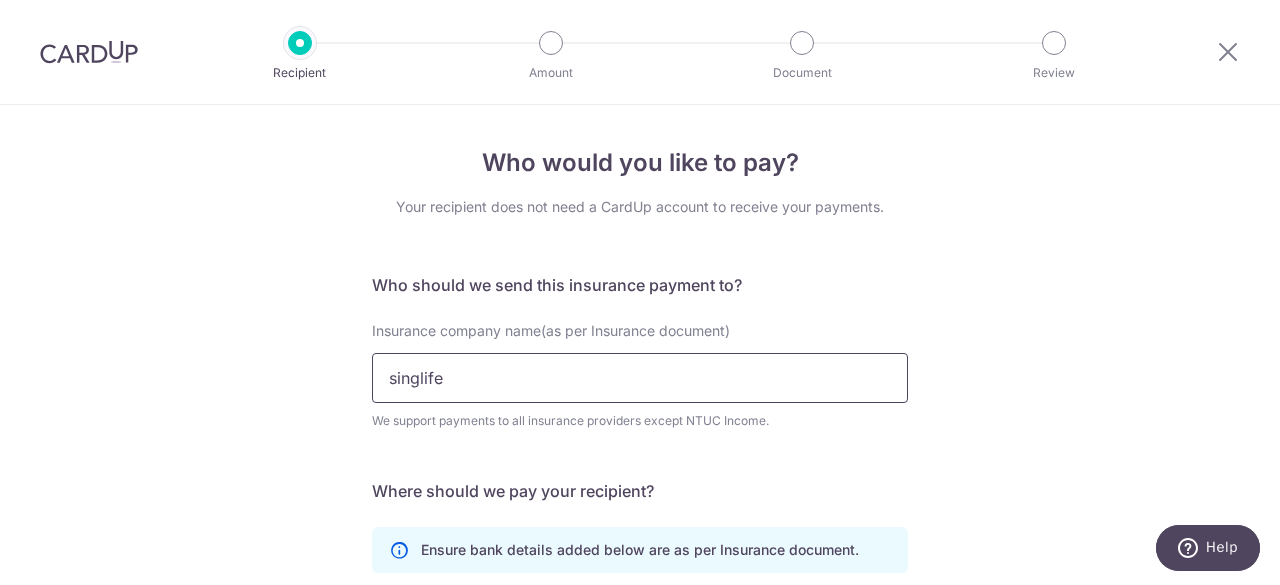 type on "singlife" 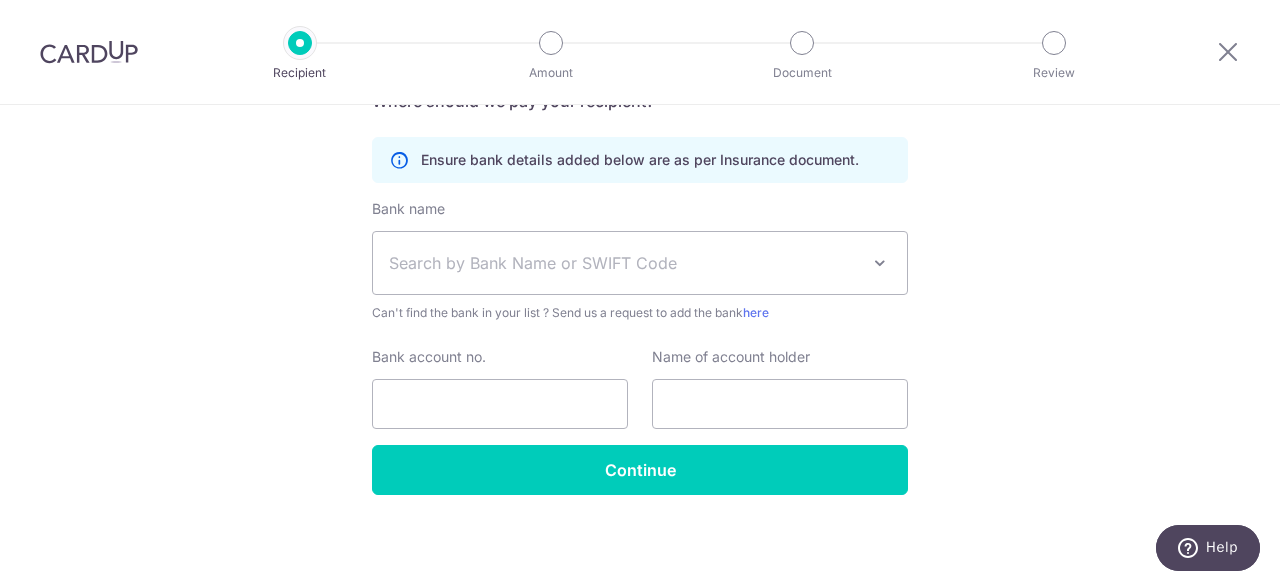 scroll, scrollTop: 392, scrollLeft: 0, axis: vertical 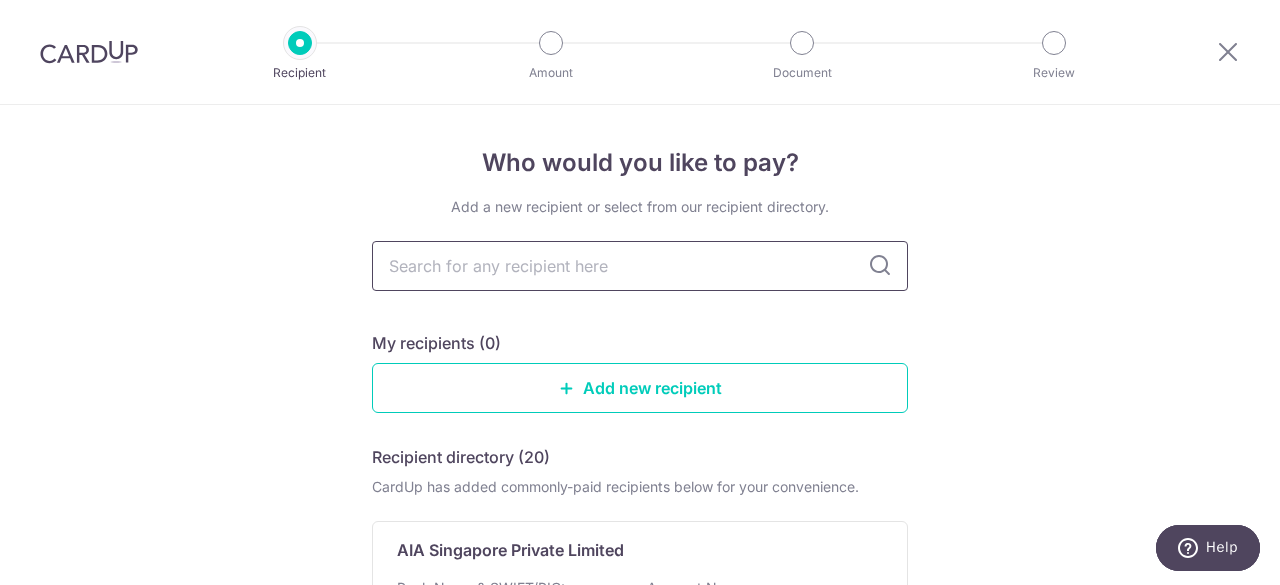 click at bounding box center (640, 266) 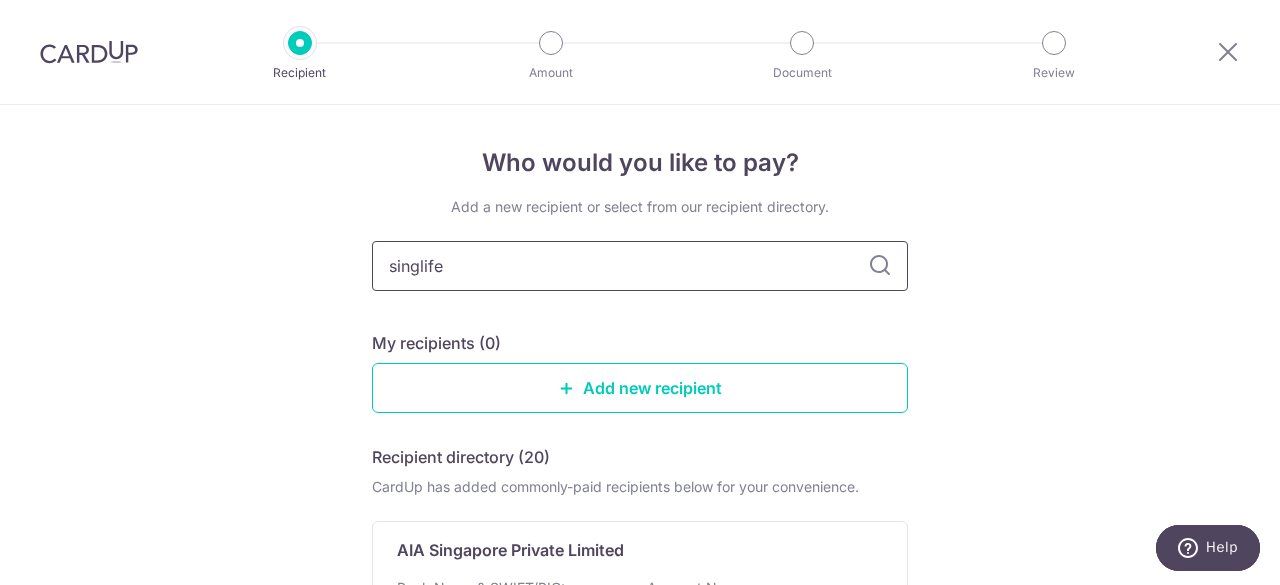type on "singlife" 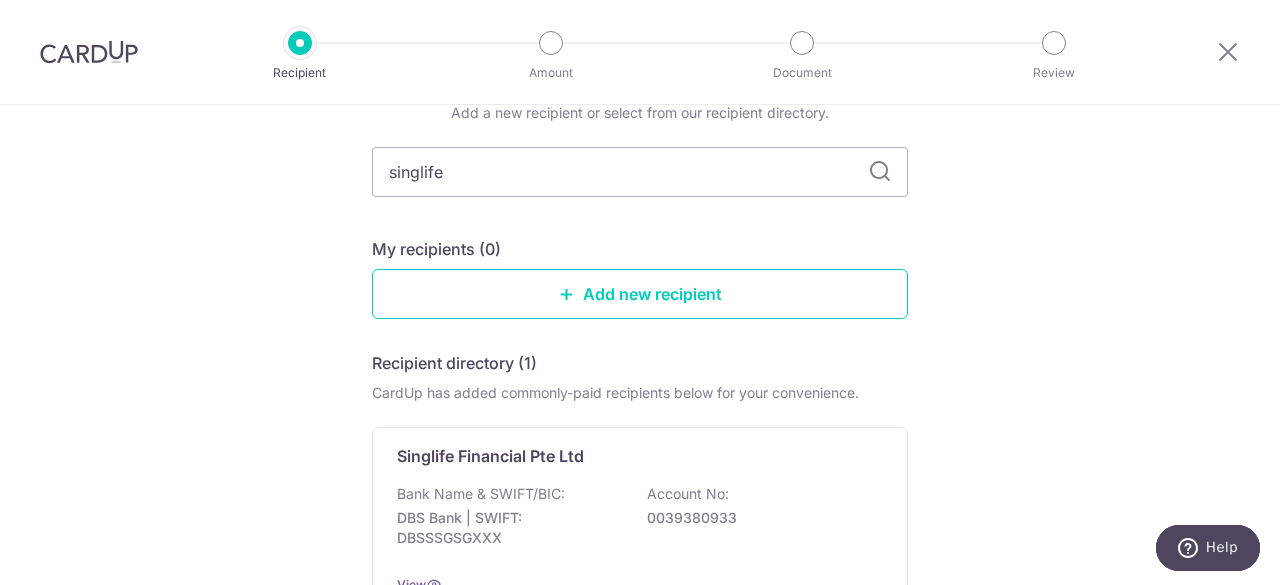 scroll, scrollTop: 200, scrollLeft: 0, axis: vertical 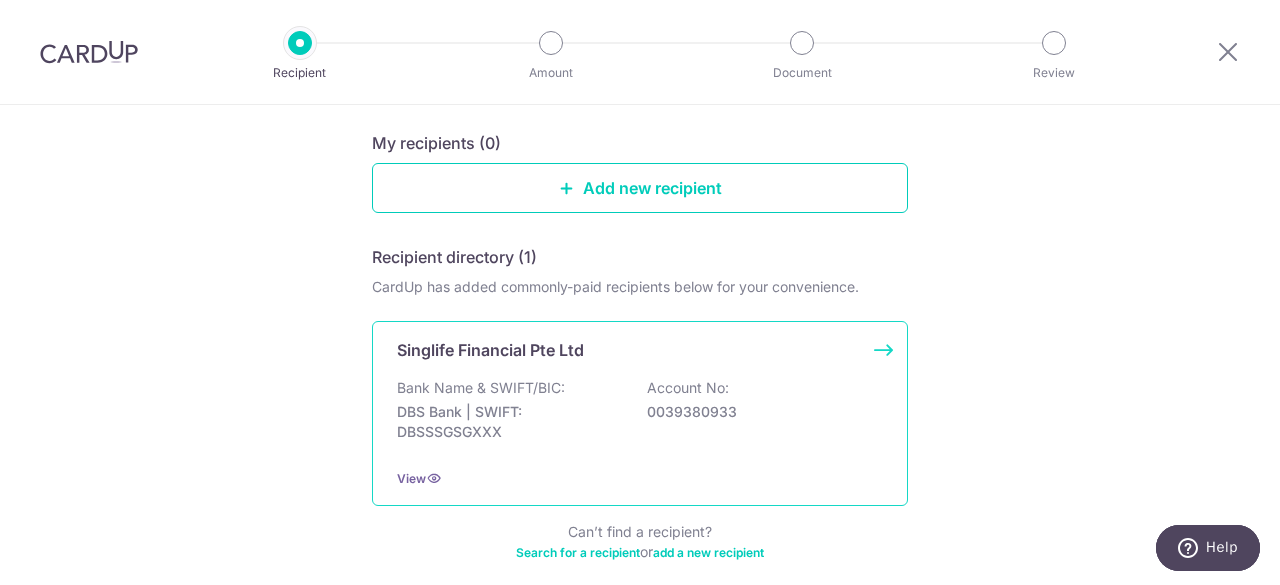 click on "Singlife Financial Pte Ltd
Bank Name & SWIFT/BIC:
DBS Bank | SWIFT: DBSSSGSGXXX
Account No:
[ACCOUNT_NUMBER]
View" at bounding box center (640, 413) 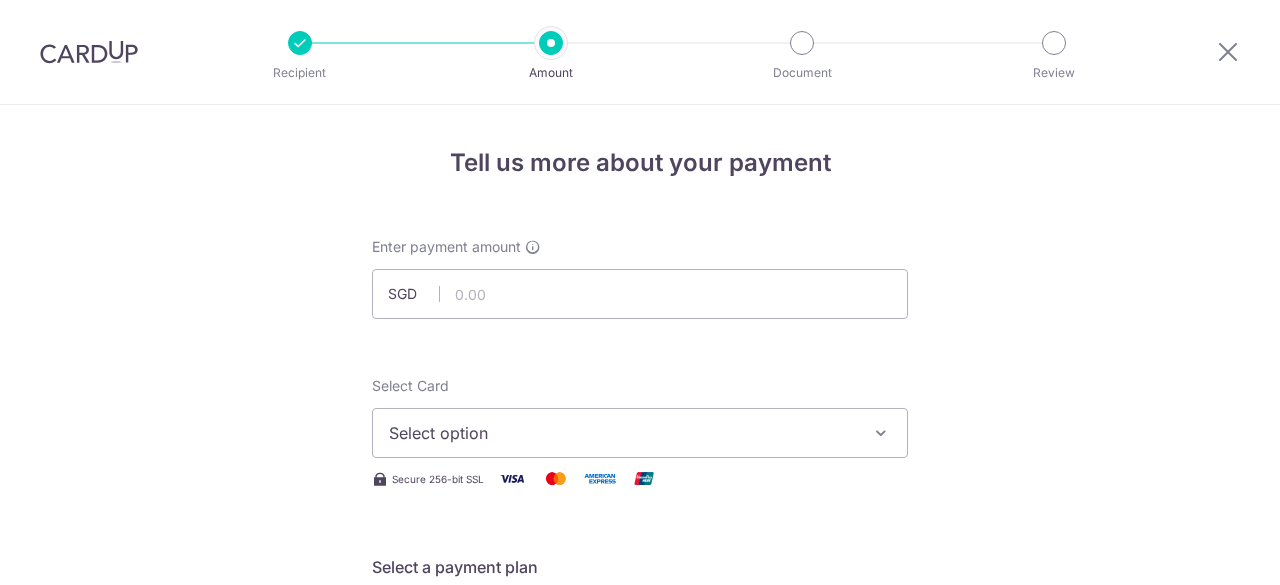 scroll, scrollTop: 0, scrollLeft: 0, axis: both 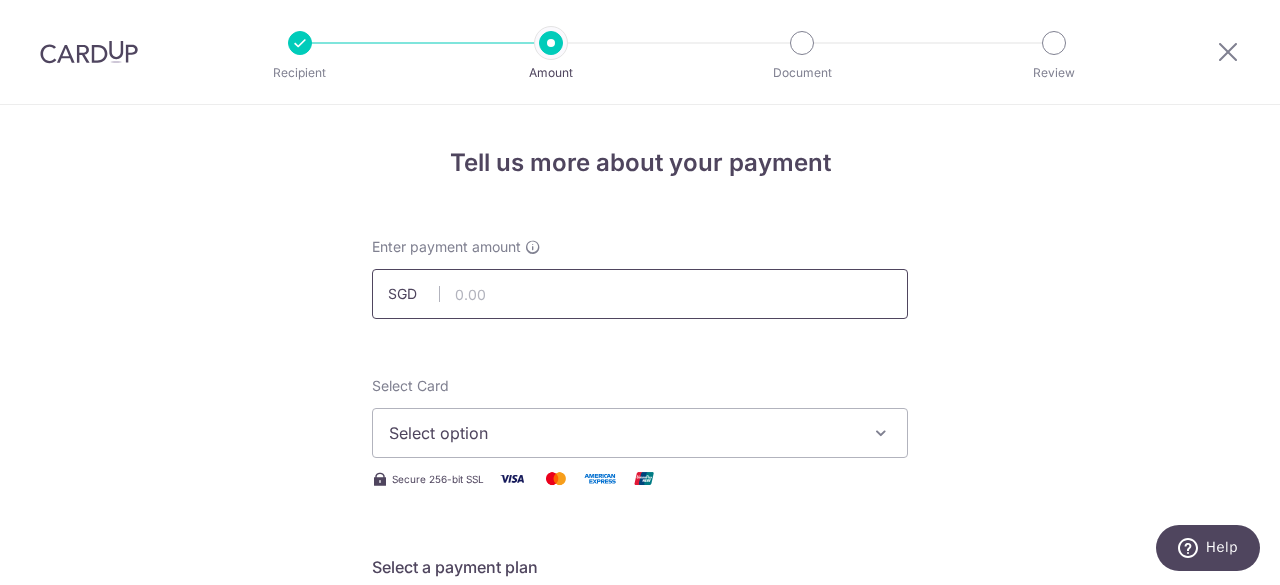 paste on "OFF225" 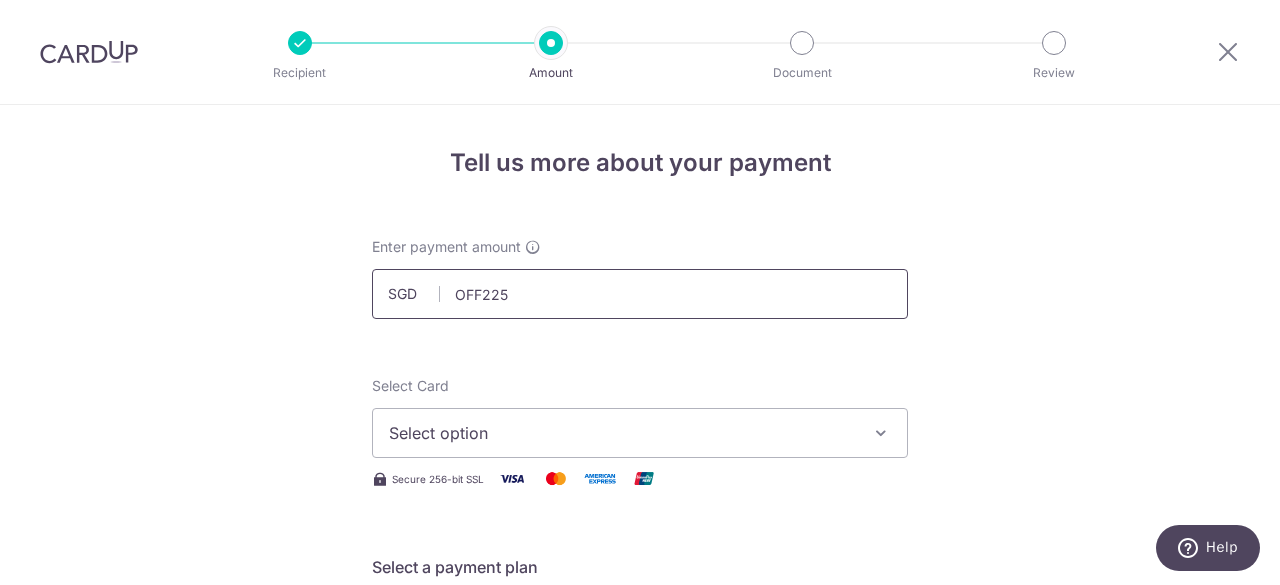 drag, startPoint x: 523, startPoint y: 298, endPoint x: 359, endPoint y: 279, distance: 165.09694 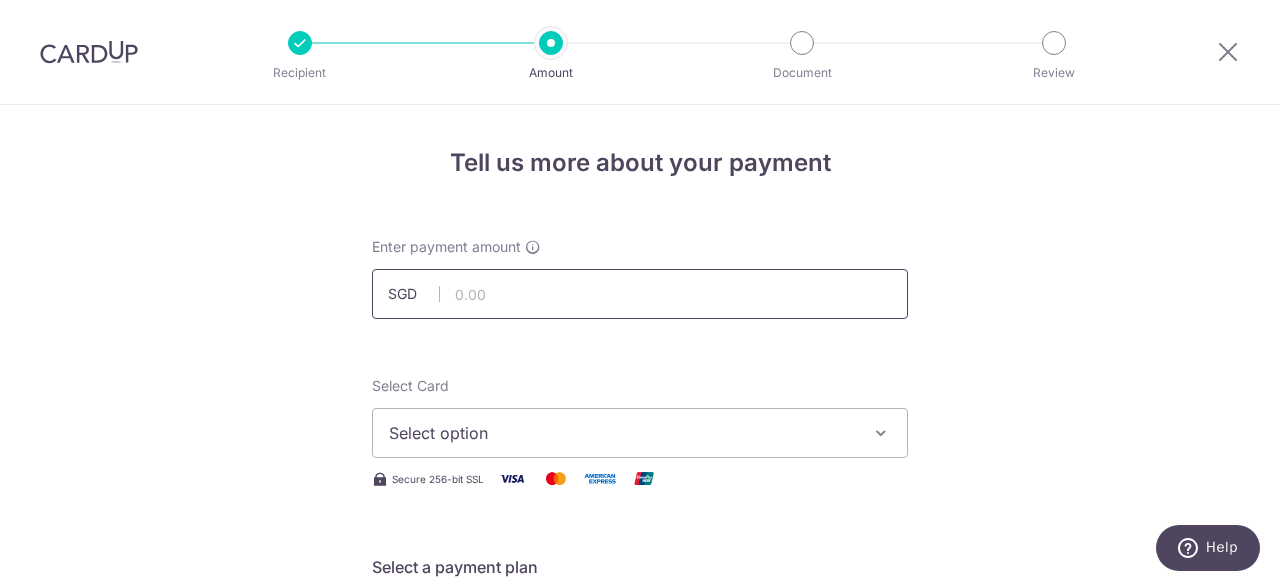 paste on "2,535.70" 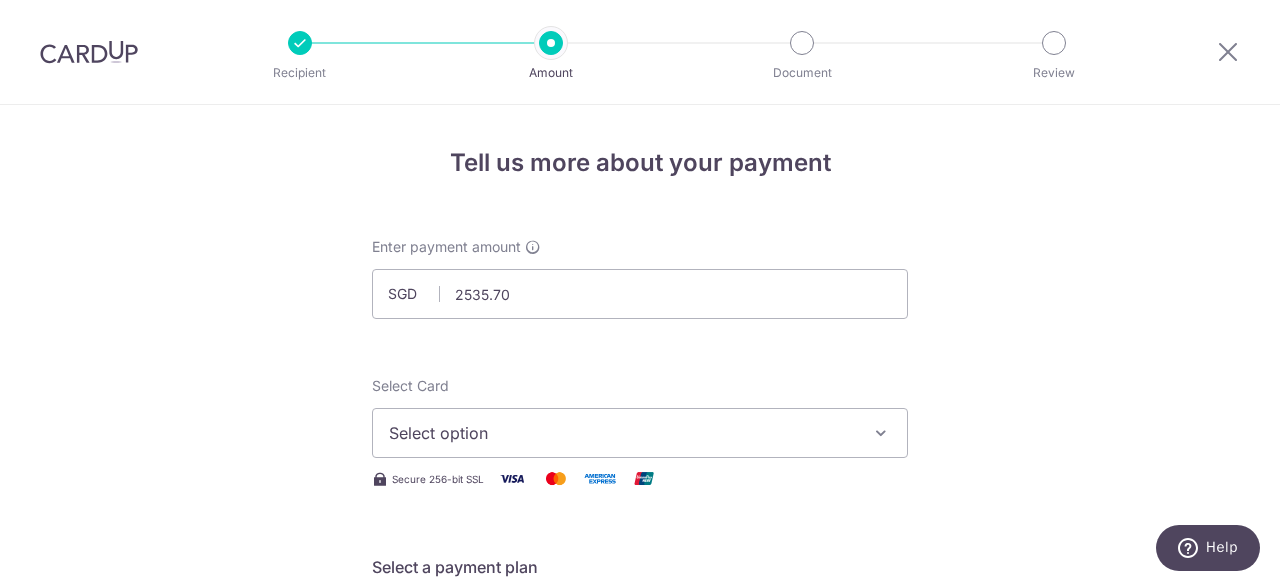 type on "2,535.70" 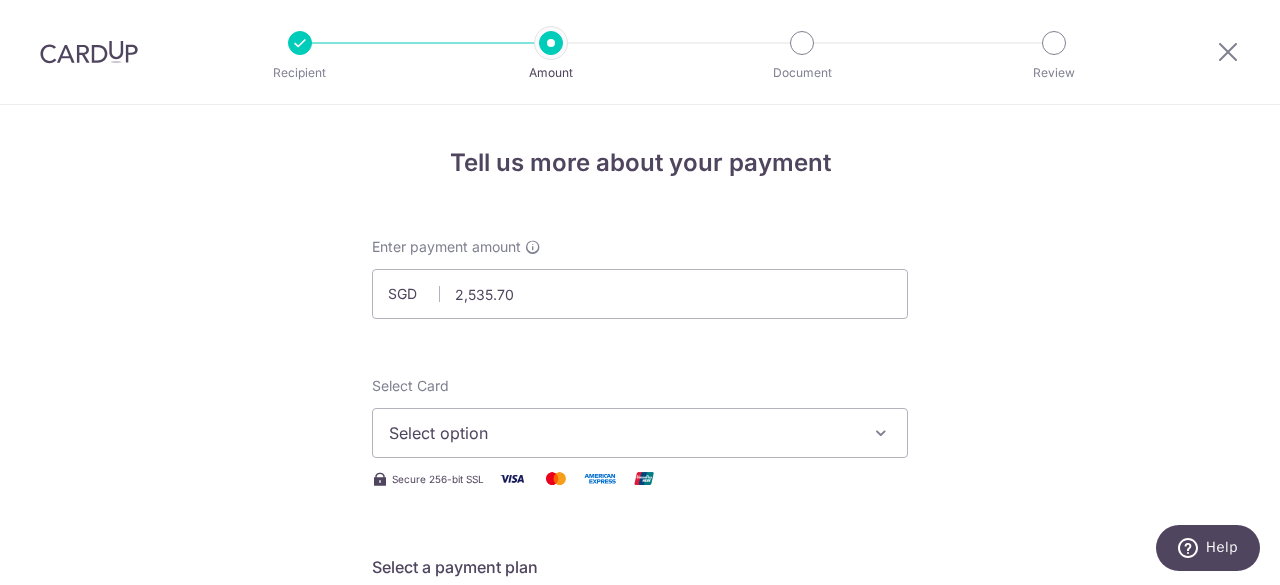 click on "Select option" at bounding box center [622, 433] 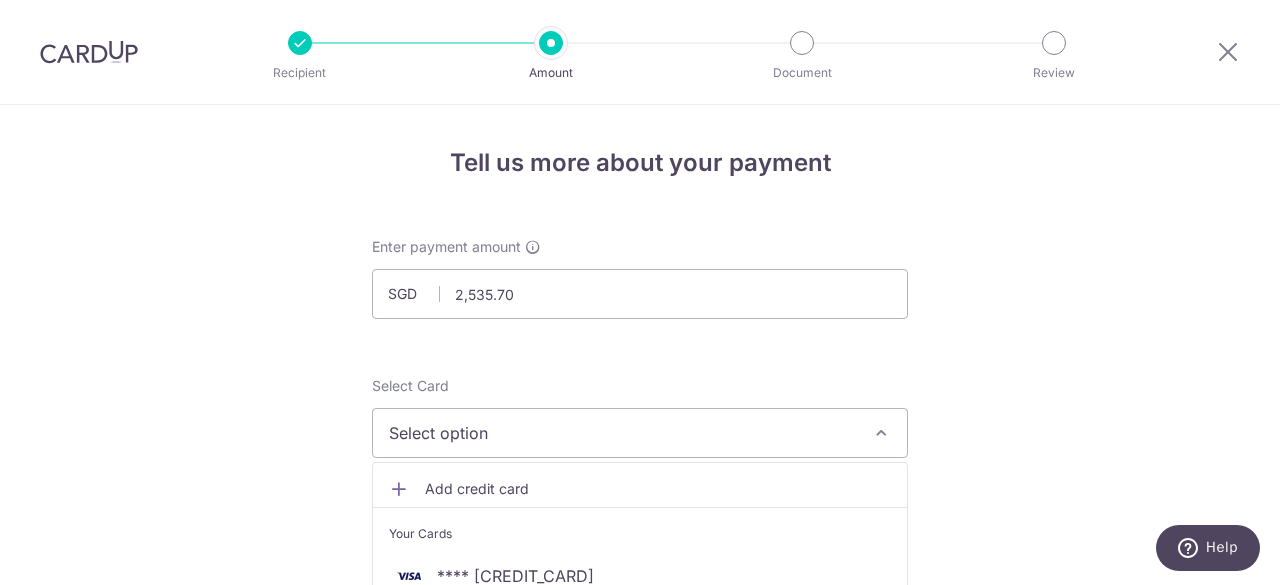 scroll, scrollTop: 200, scrollLeft: 0, axis: vertical 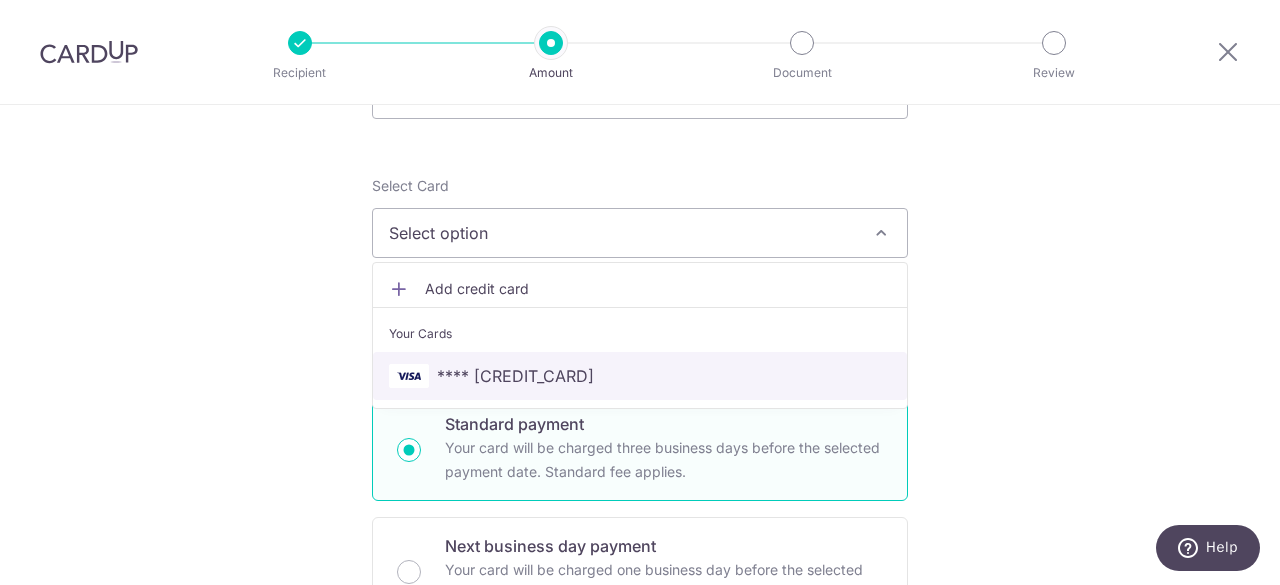 click on "**** [CC]" at bounding box center [640, 376] 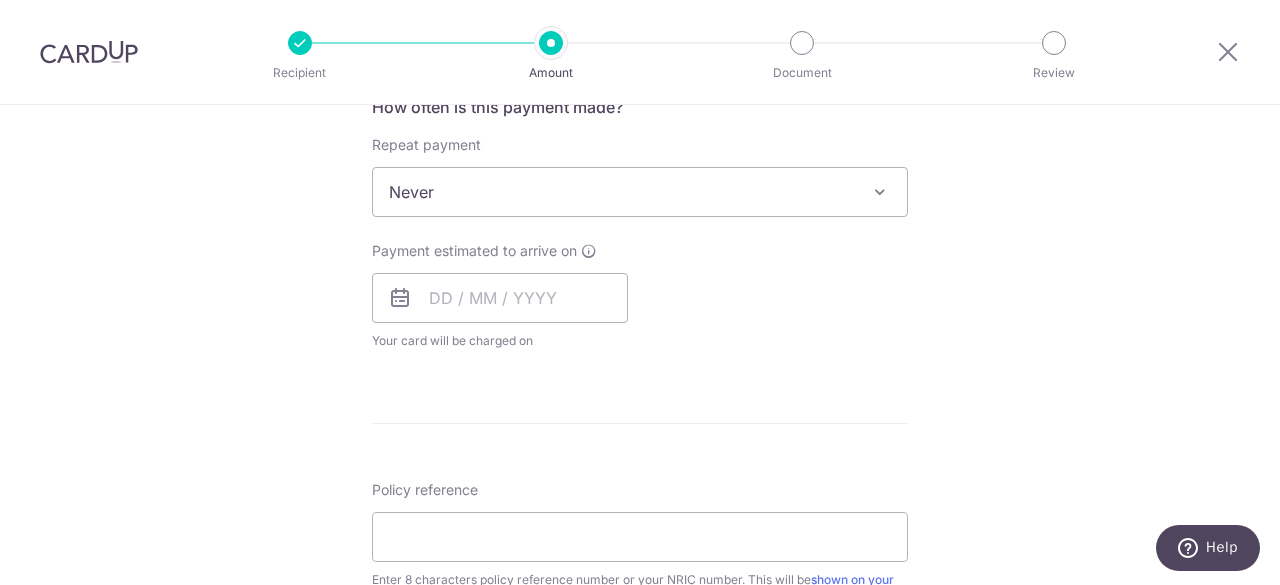 scroll, scrollTop: 800, scrollLeft: 0, axis: vertical 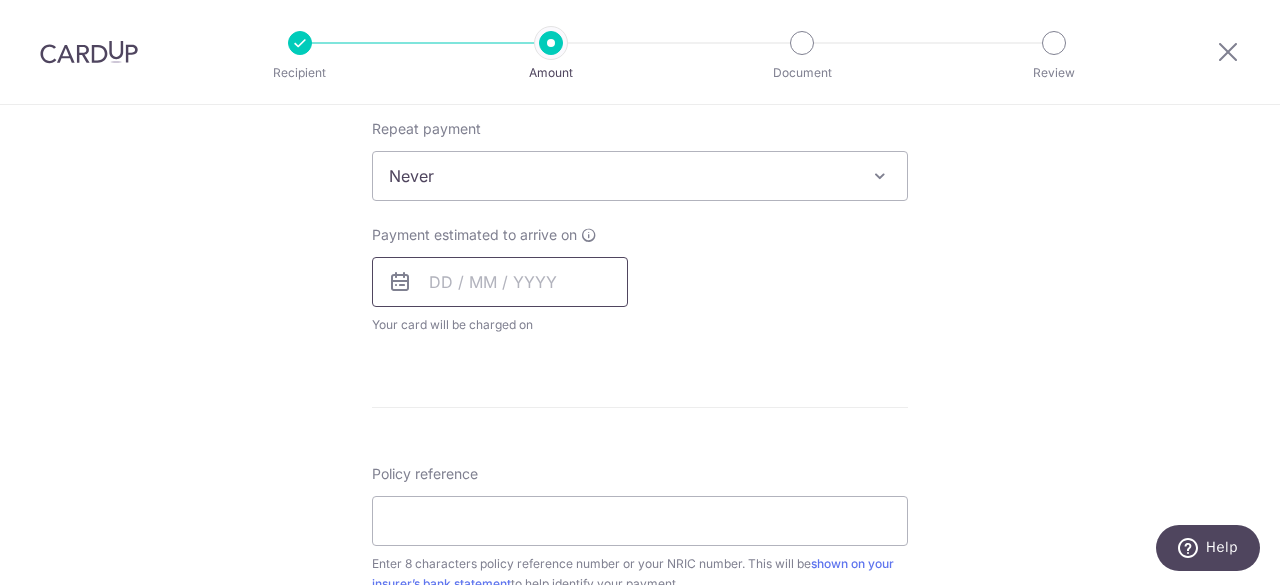 click at bounding box center [500, 282] 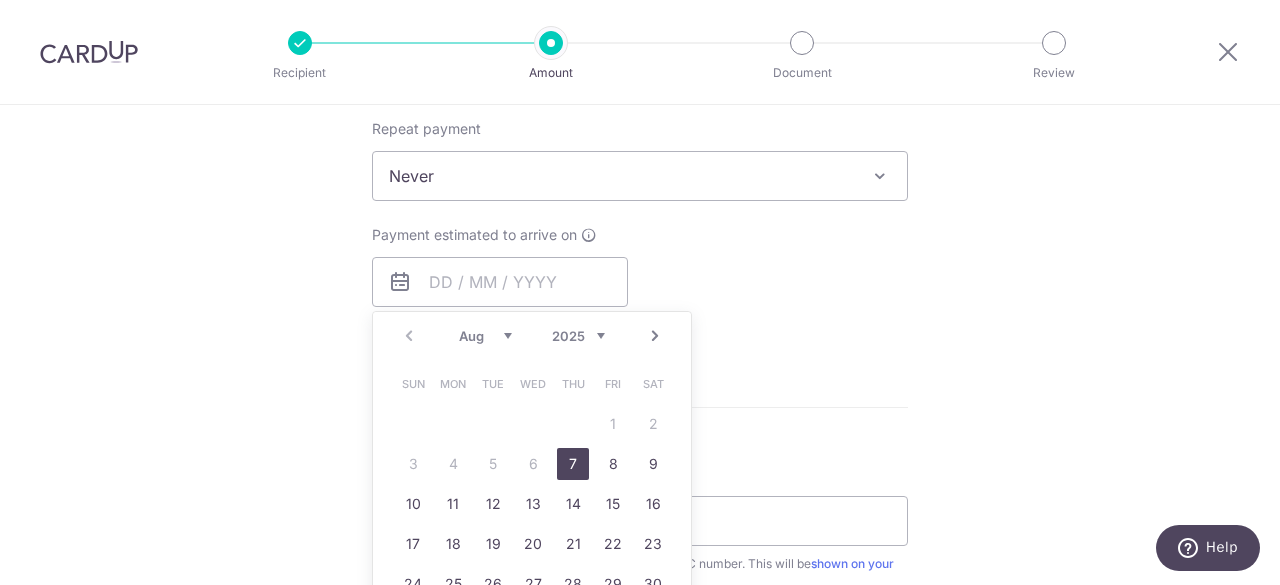 click on "7" at bounding box center (573, 464) 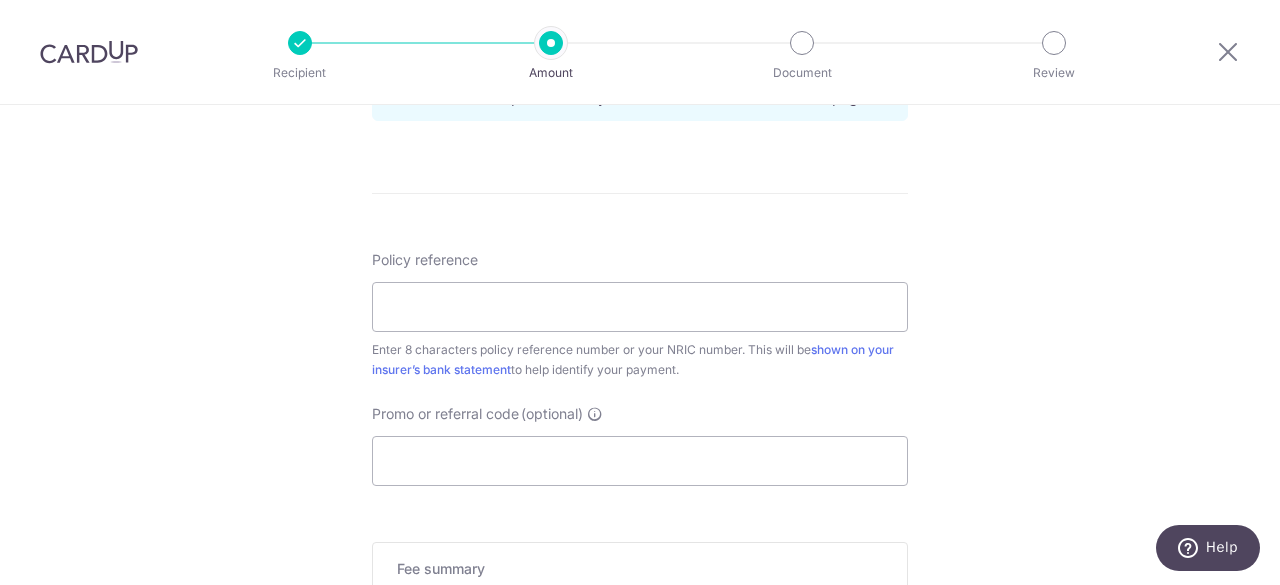 scroll, scrollTop: 1100, scrollLeft: 0, axis: vertical 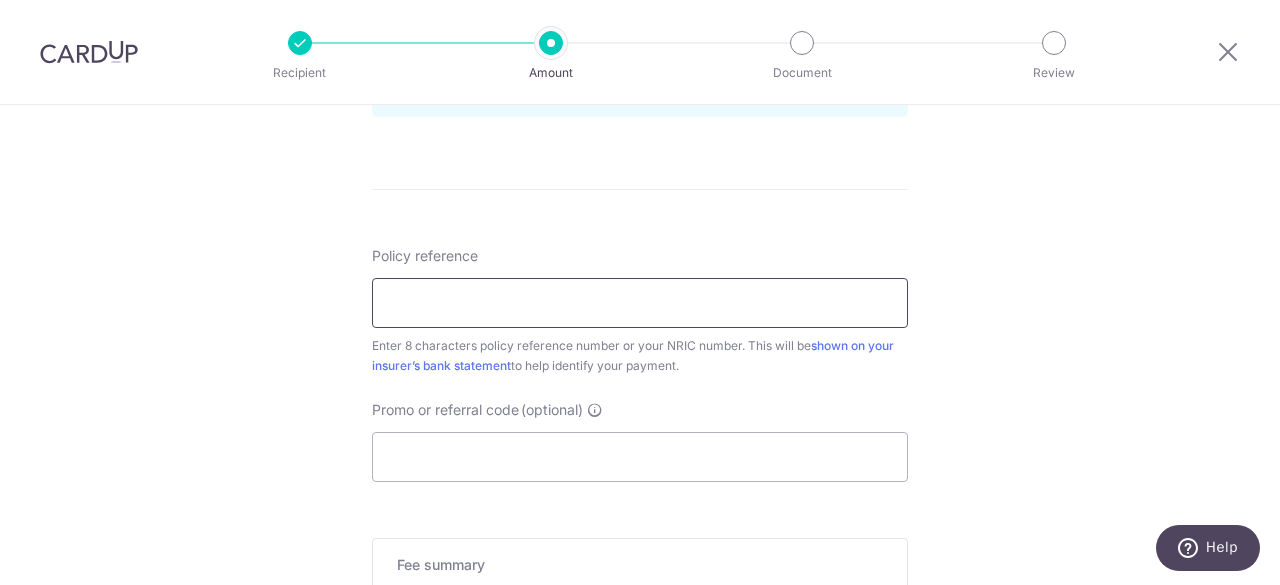 click on "Policy reference" at bounding box center (640, 303) 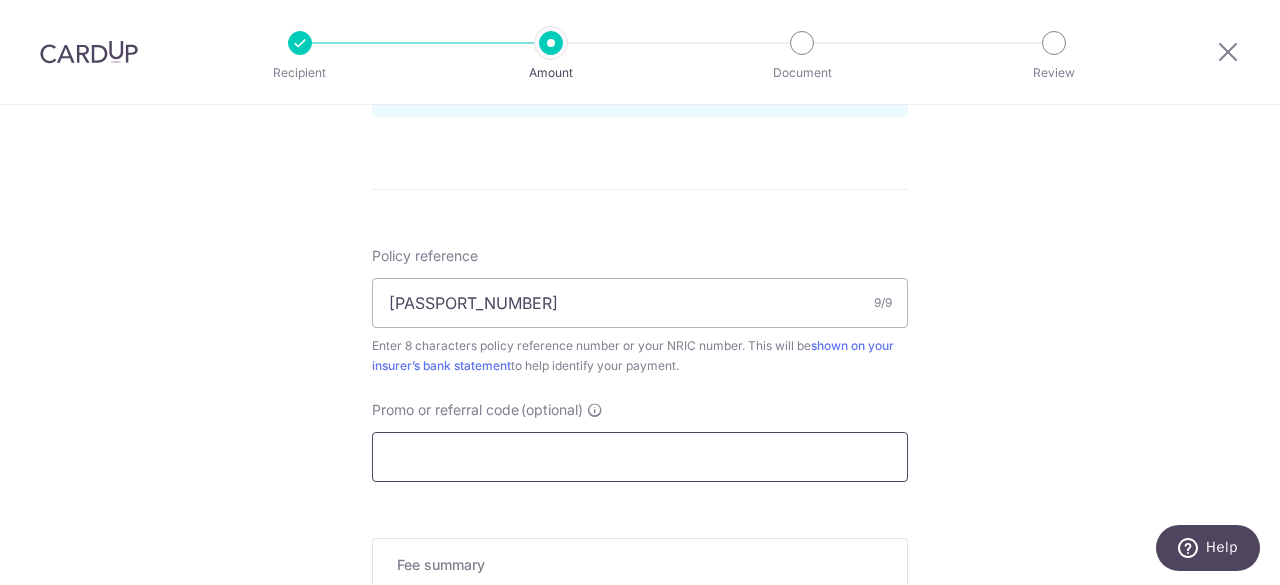 click on "Promo or referral code
(optional)" at bounding box center (640, 457) 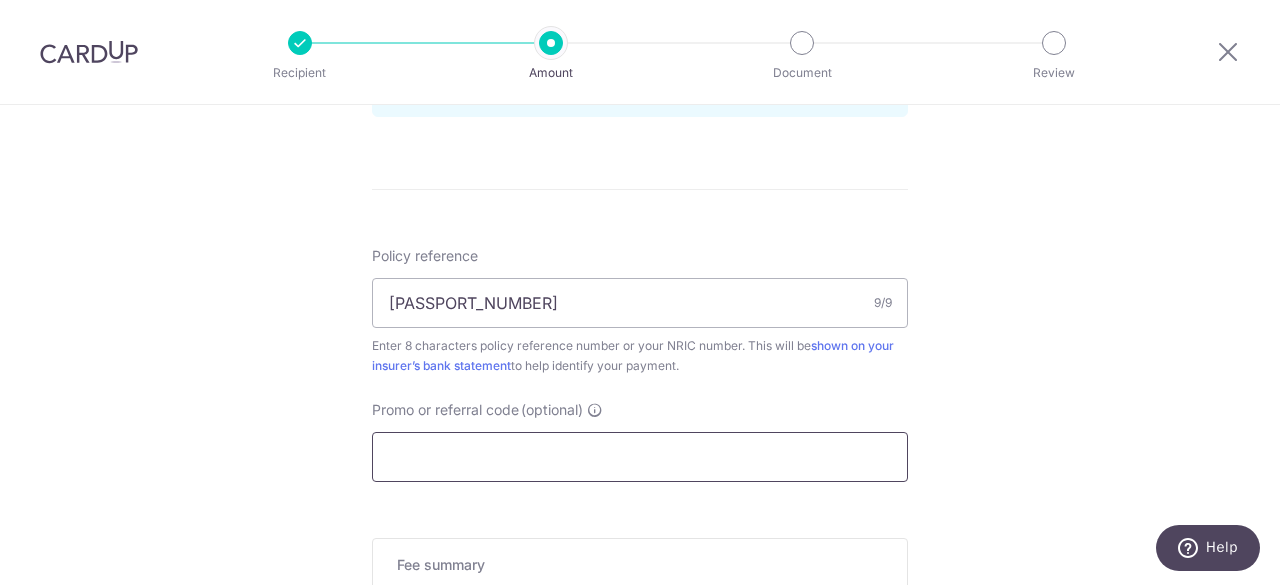 paste on "SETHISFY" 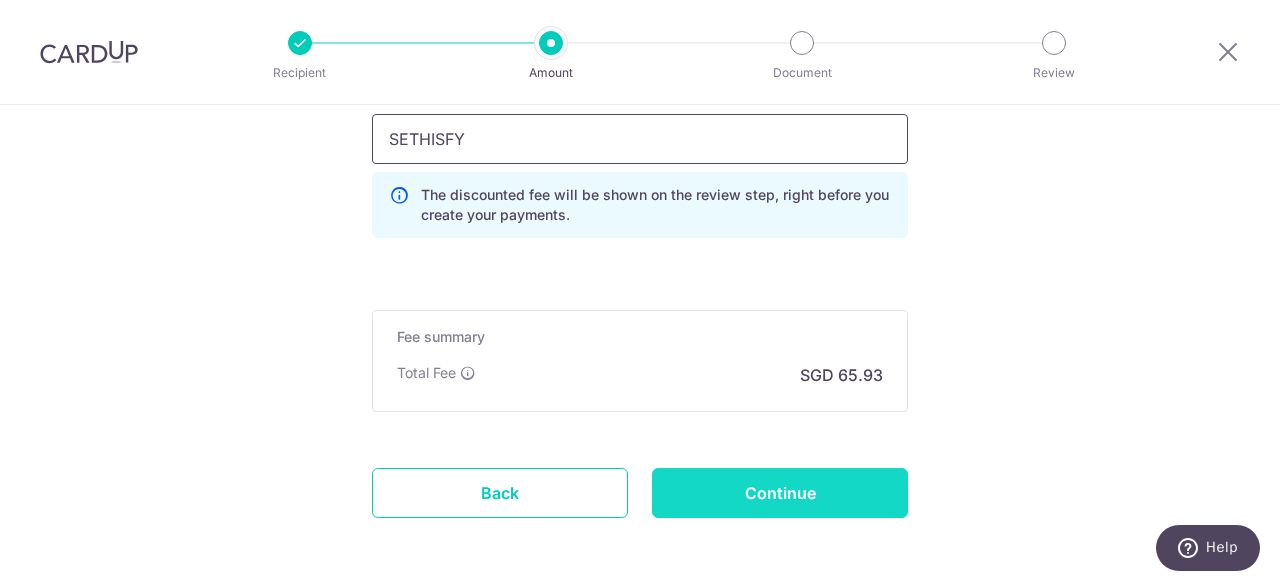 scroll, scrollTop: 1495, scrollLeft: 0, axis: vertical 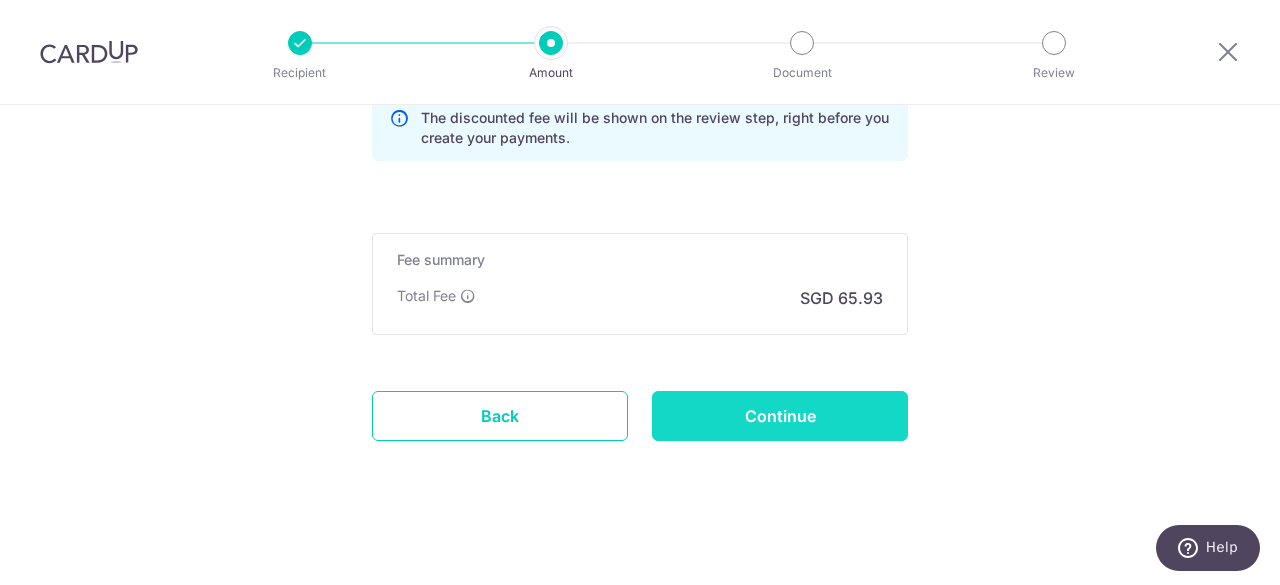 type on "SETHISFY" 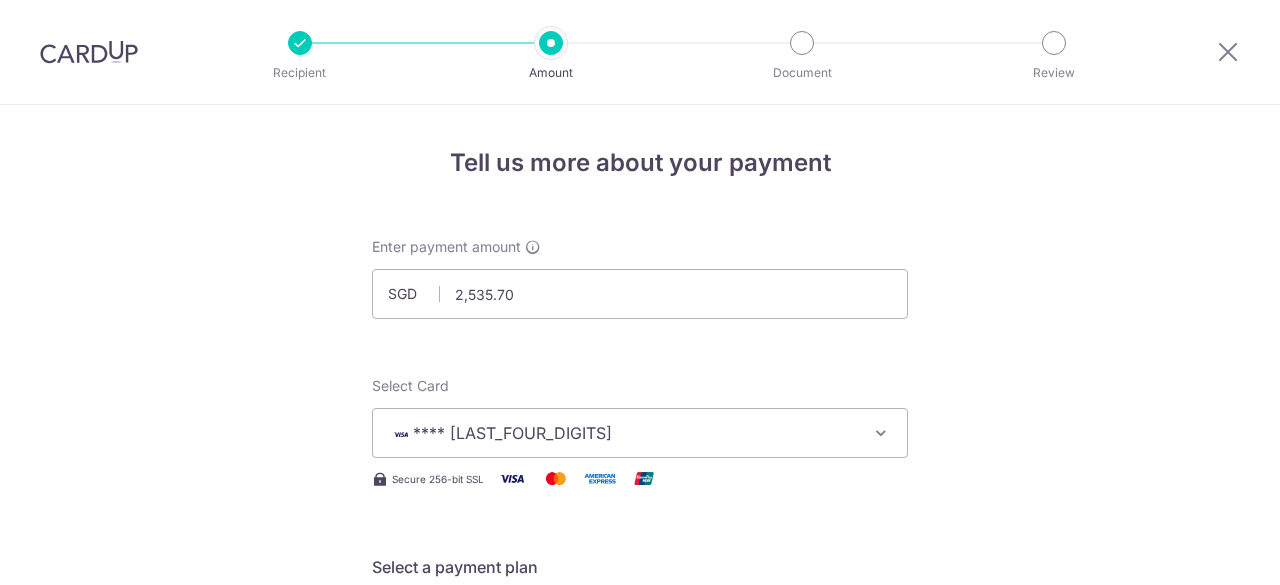 scroll, scrollTop: 0, scrollLeft: 0, axis: both 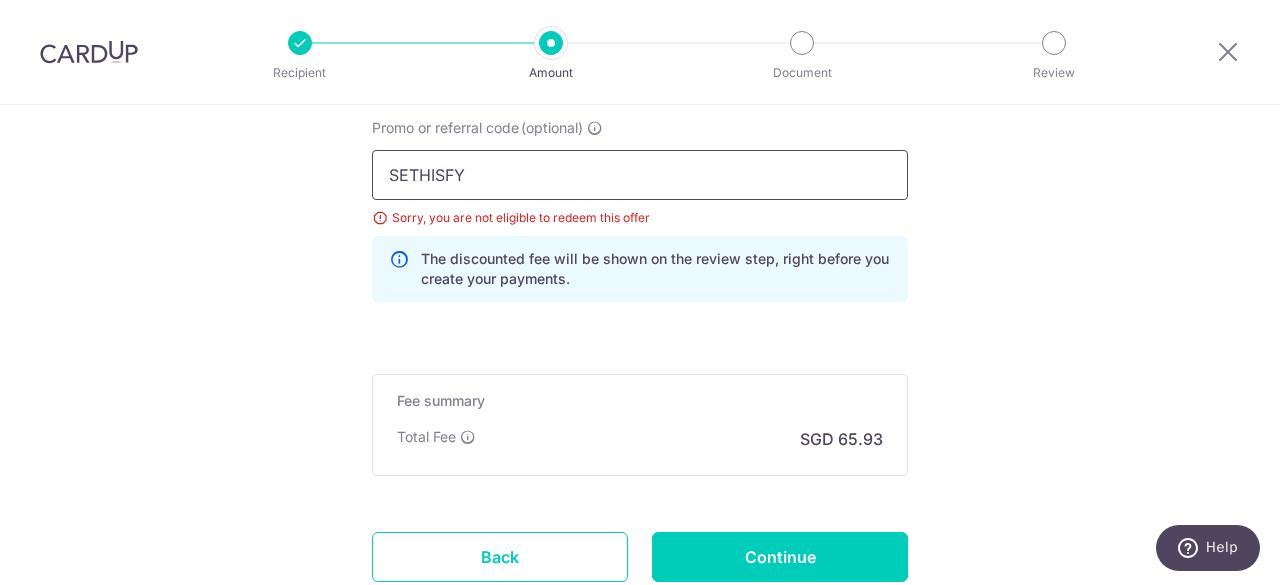 drag, startPoint x: 557, startPoint y: 181, endPoint x: 363, endPoint y: 173, distance: 194.16487 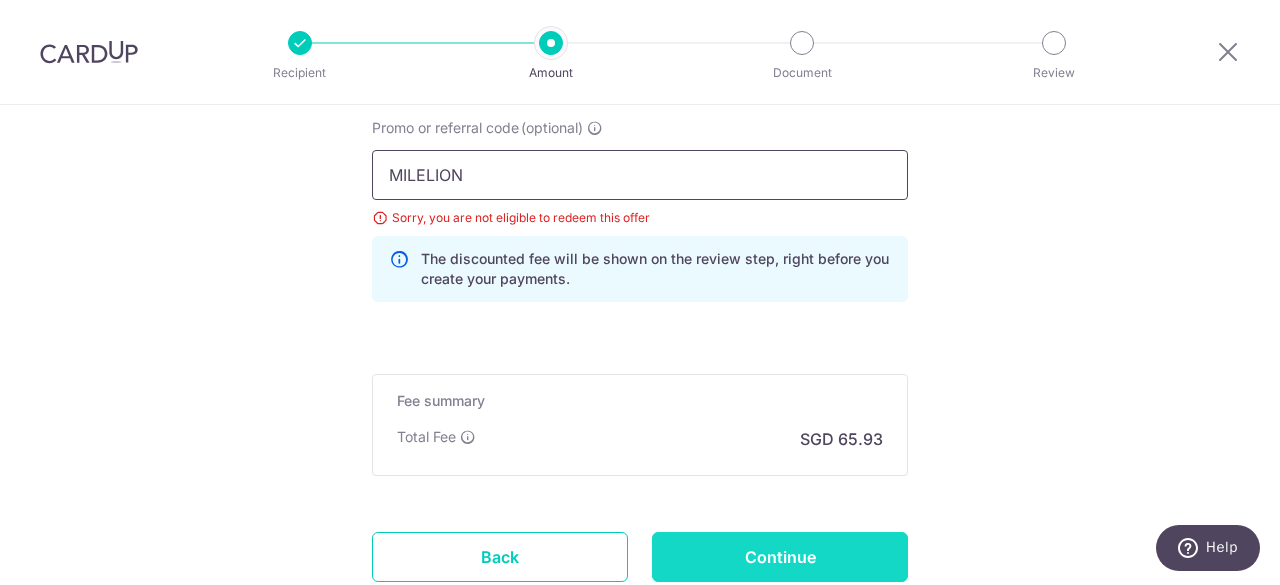 type on "MILELION" 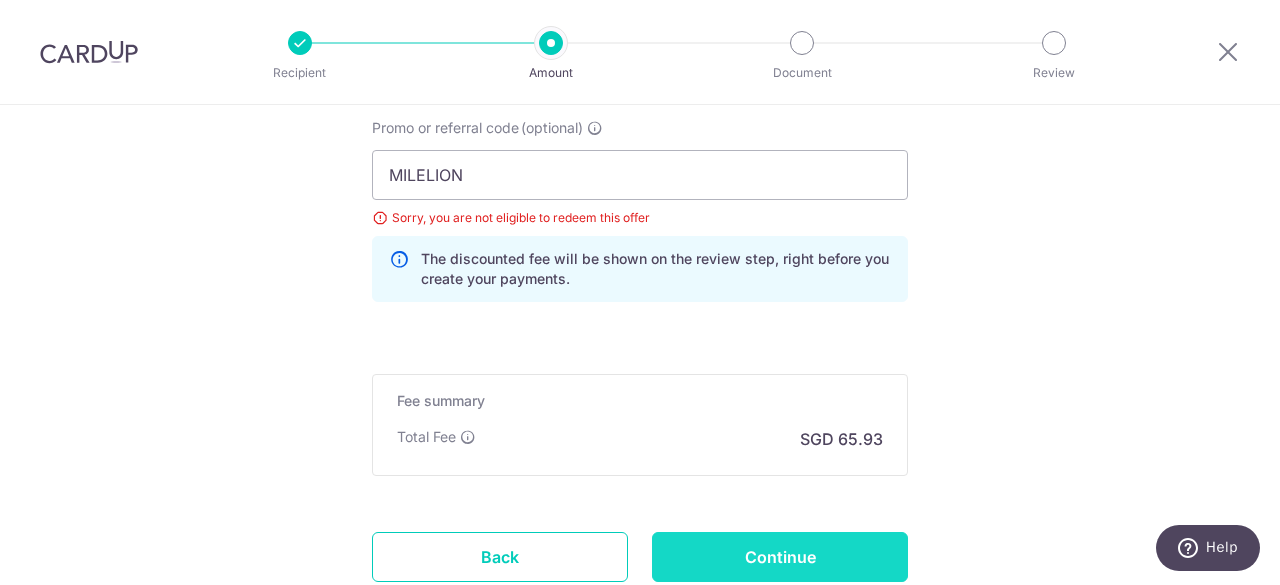 click on "Continue" at bounding box center (780, 557) 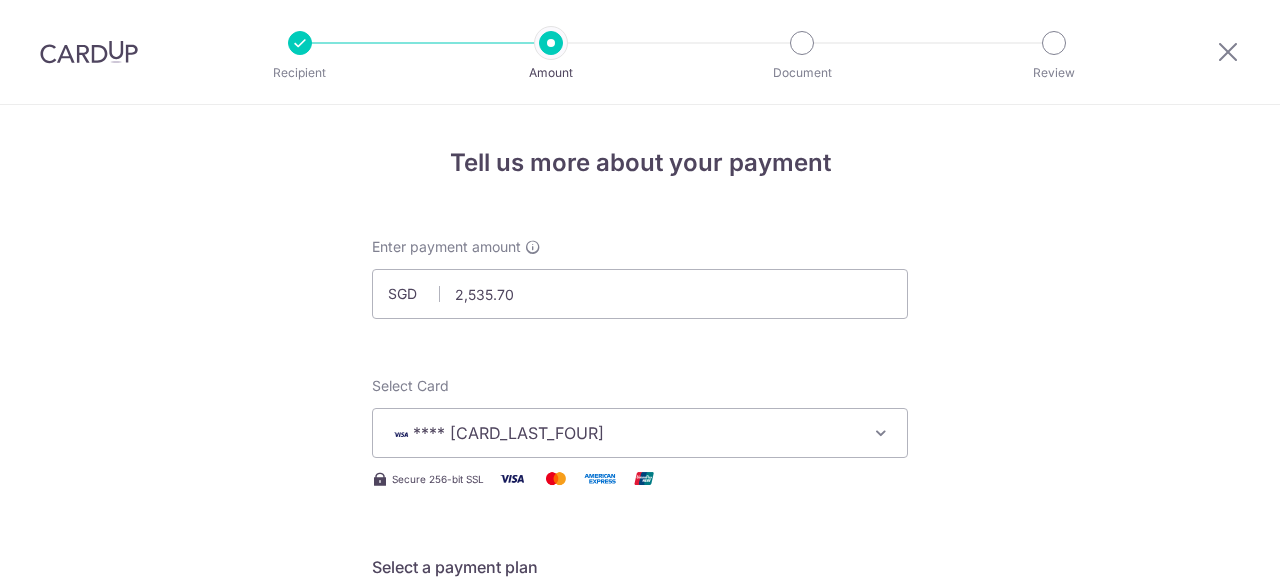 scroll, scrollTop: 0, scrollLeft: 0, axis: both 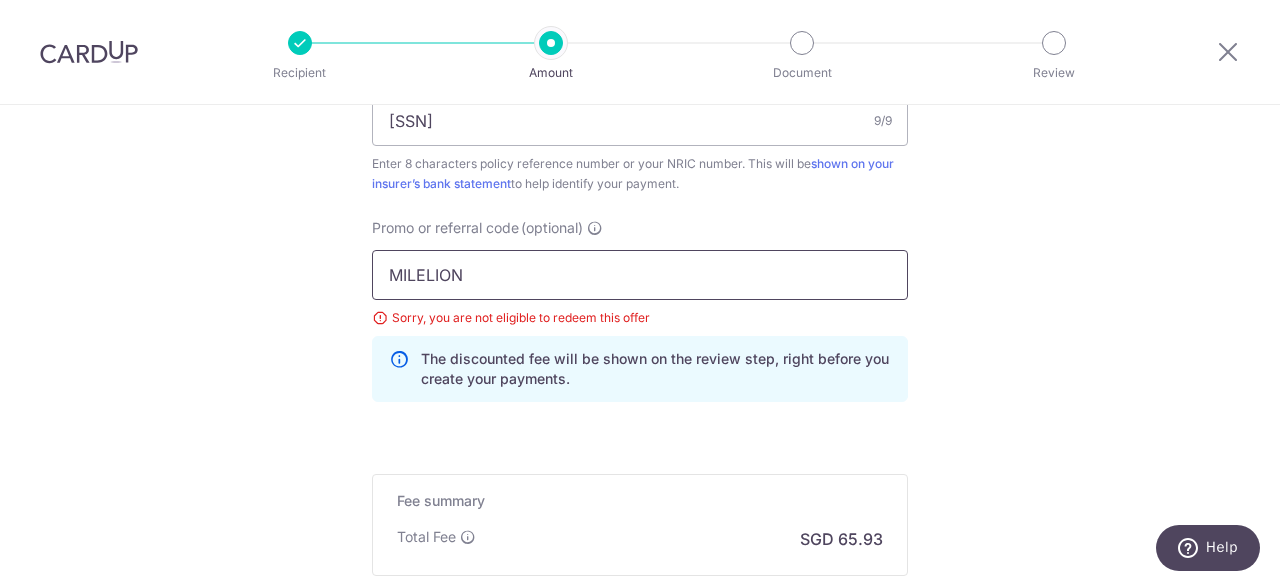 drag, startPoint x: 530, startPoint y: 273, endPoint x: 323, endPoint y: 275, distance: 207.00966 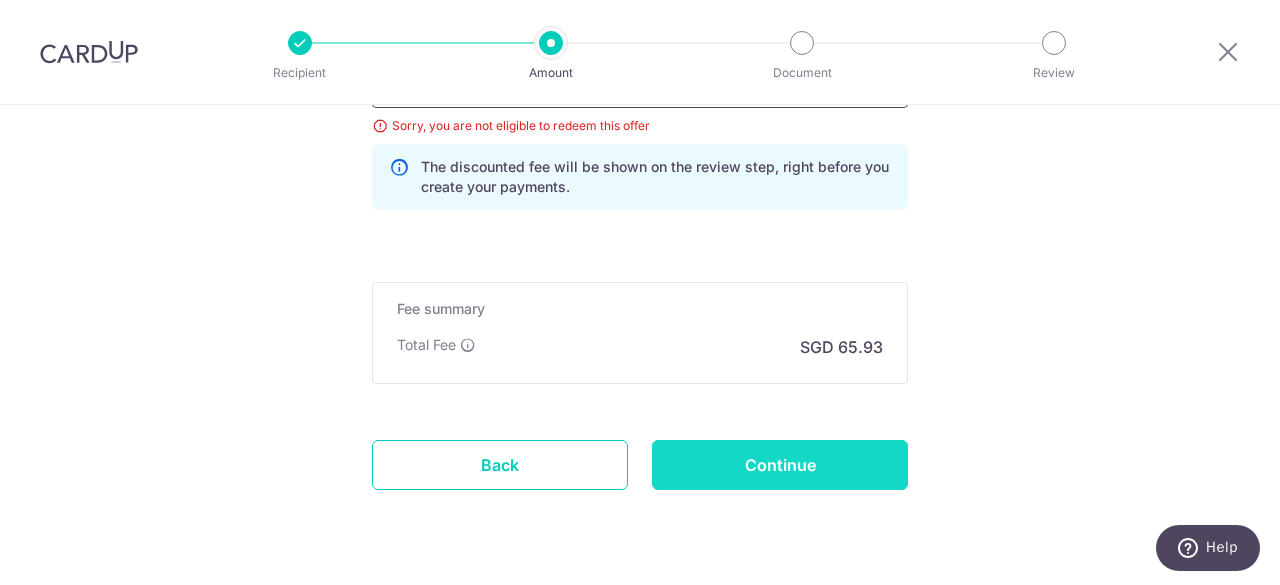 scroll, scrollTop: 1482, scrollLeft: 0, axis: vertical 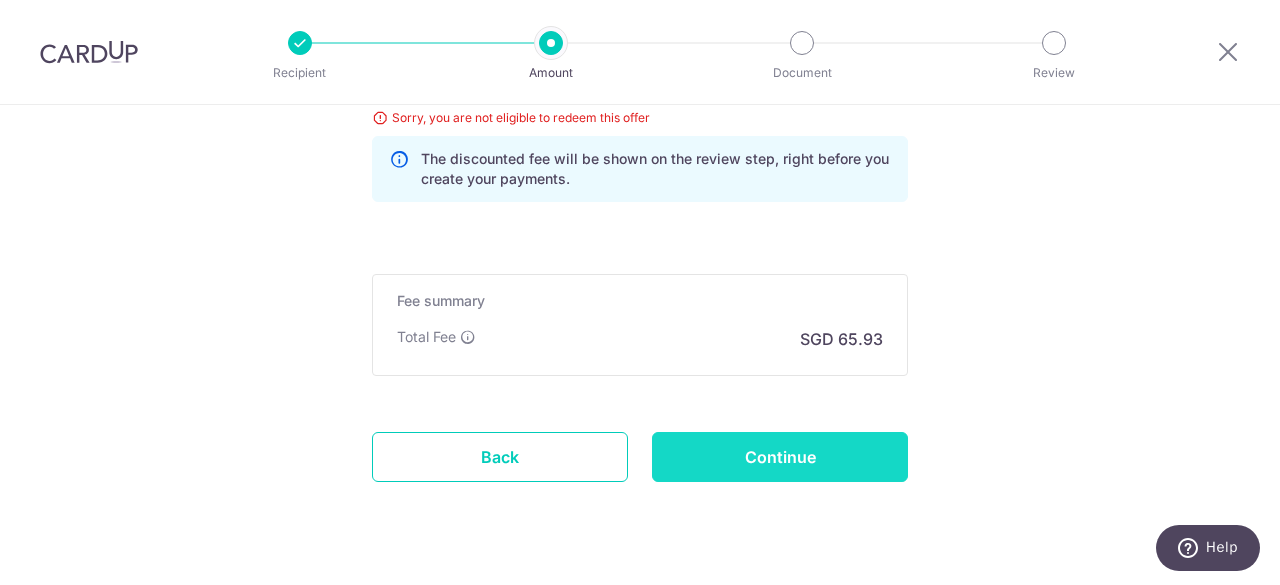 type on "SAVERENT179" 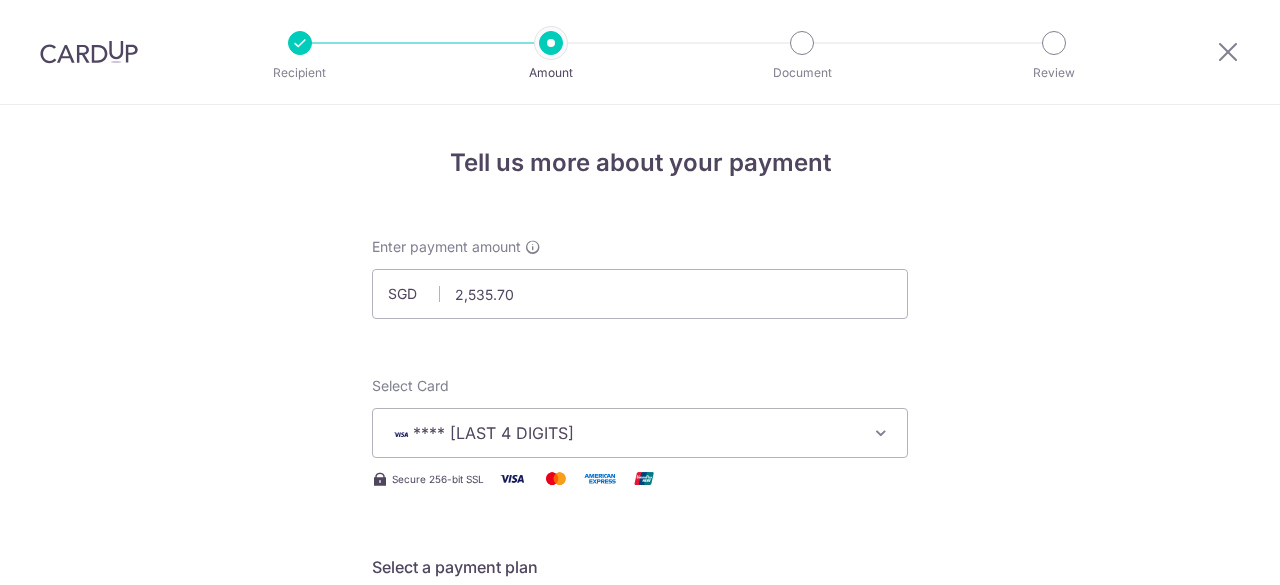 scroll, scrollTop: 0, scrollLeft: 0, axis: both 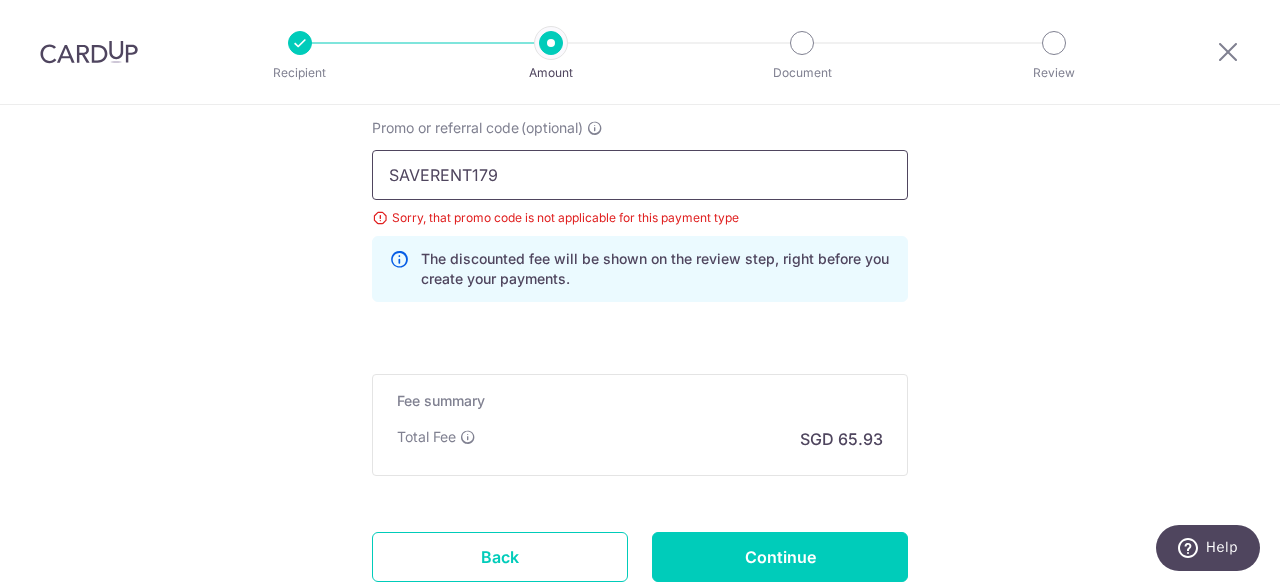 drag, startPoint x: 558, startPoint y: 178, endPoint x: 367, endPoint y: 181, distance: 191.02356 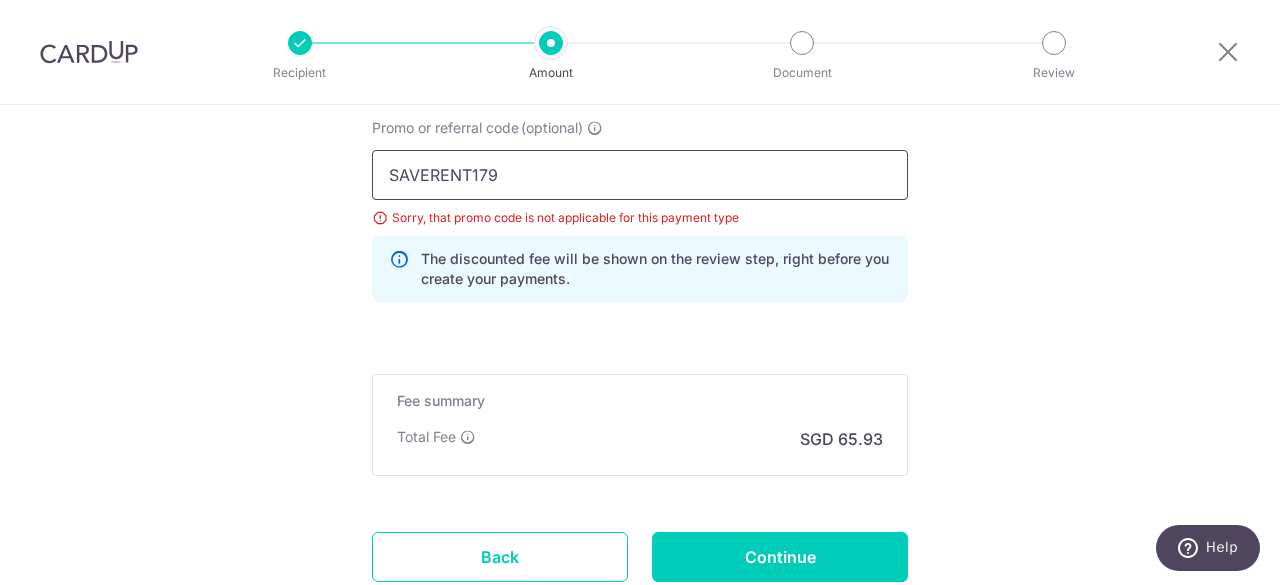 click on "SAVERENT179" at bounding box center [640, 175] 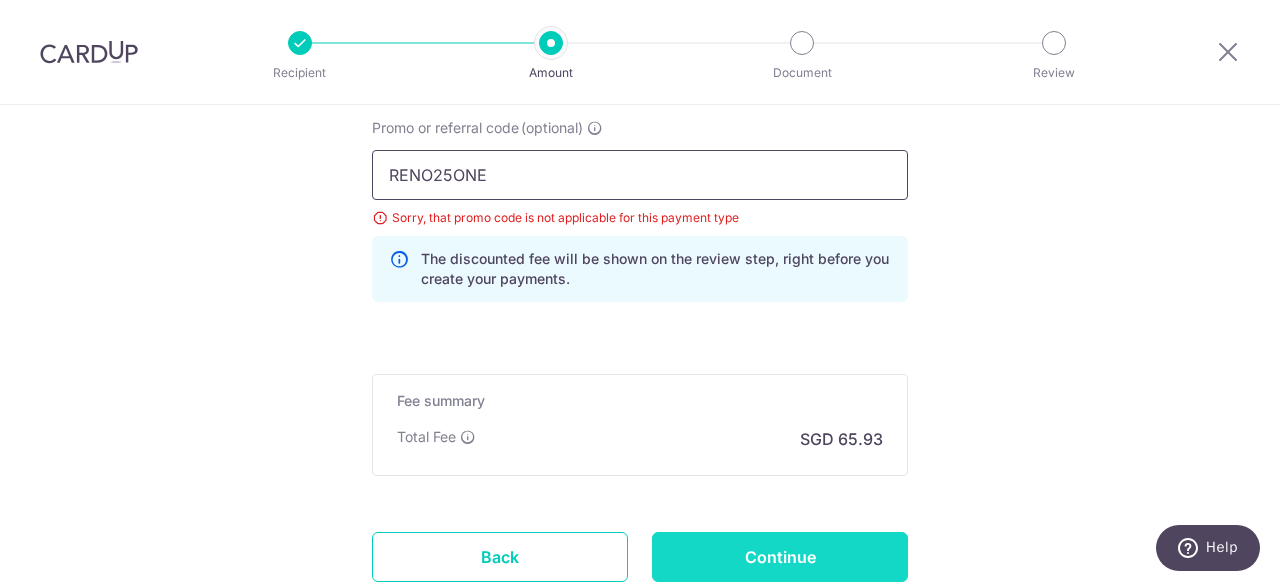type on "RENO25ONE" 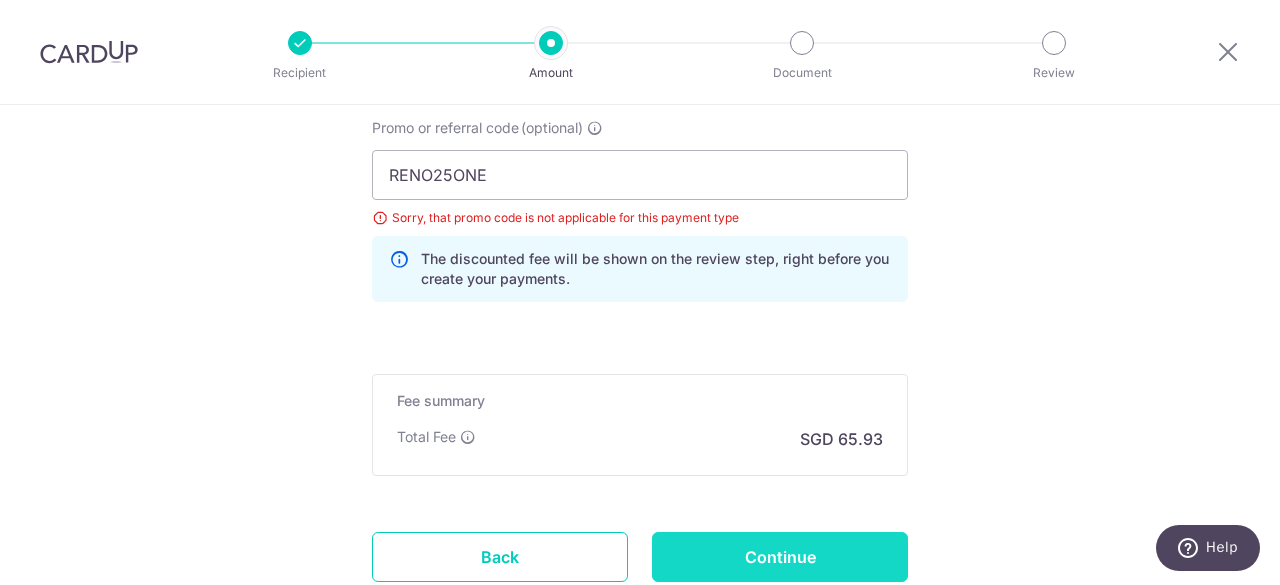 click on "Continue" at bounding box center (780, 557) 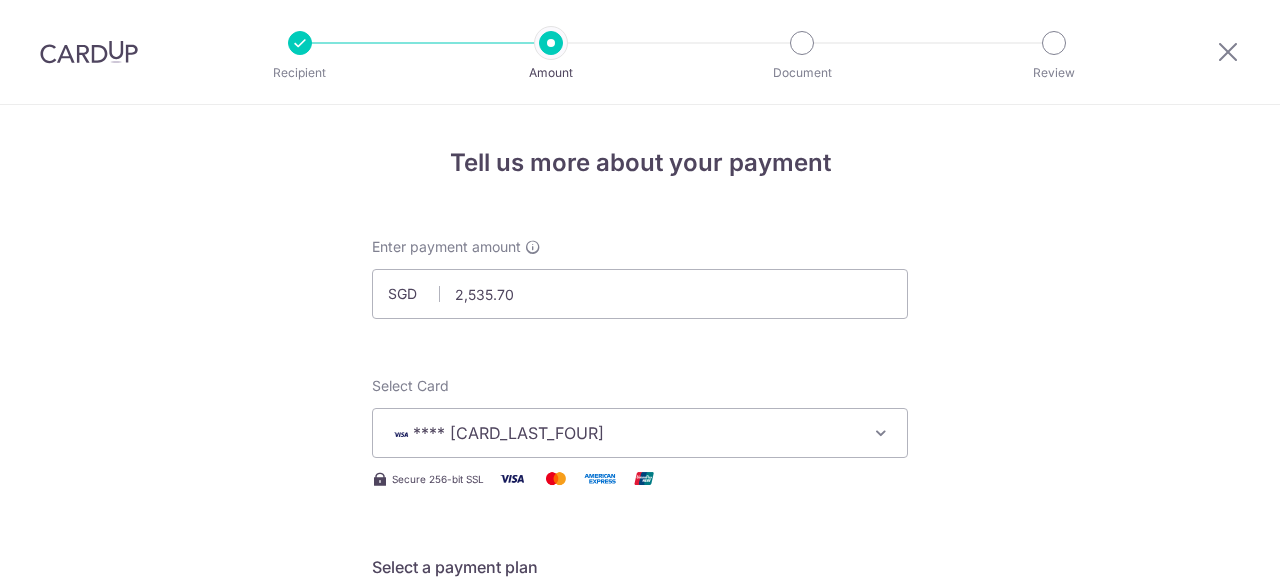 scroll, scrollTop: 0, scrollLeft: 0, axis: both 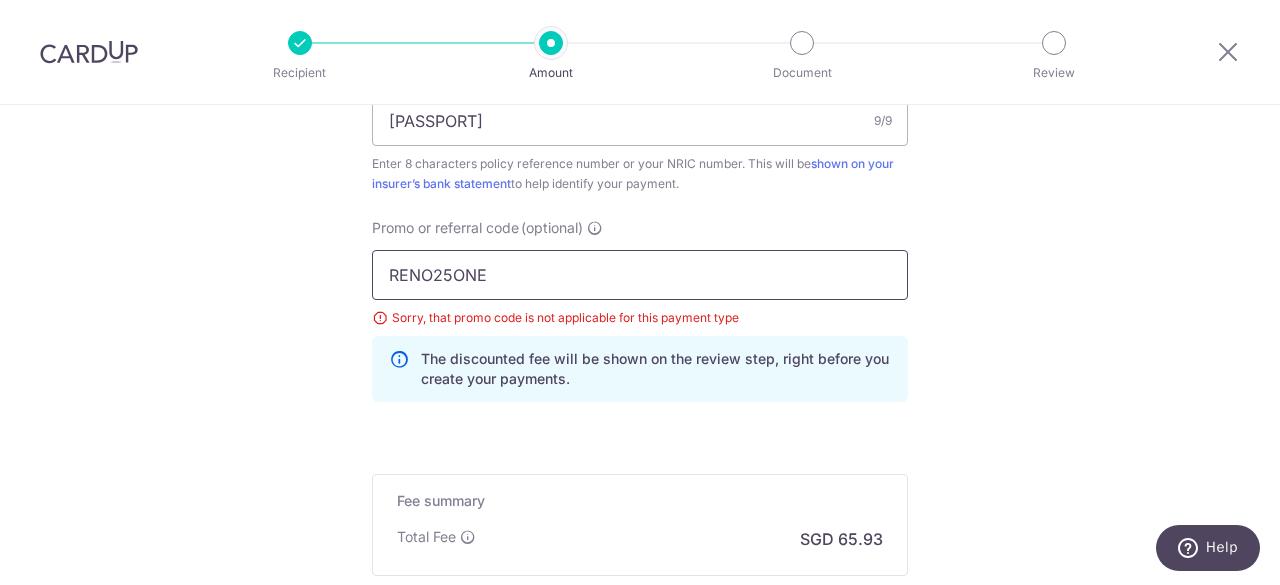 drag, startPoint x: 512, startPoint y: 278, endPoint x: 323, endPoint y: 264, distance: 189.5178 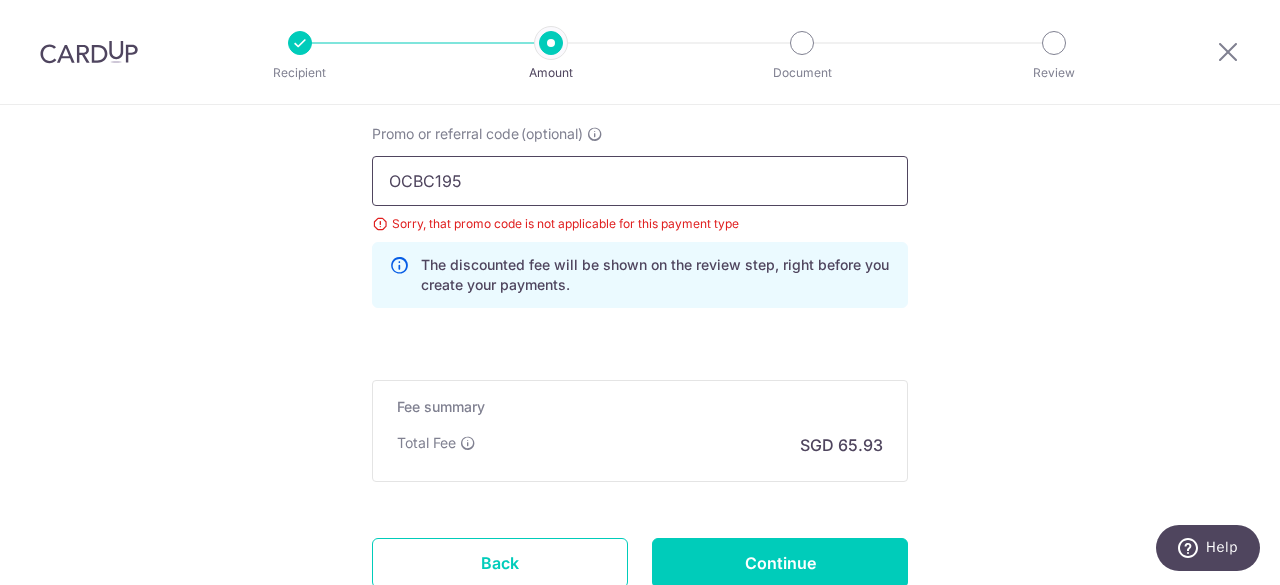 scroll, scrollTop: 1482, scrollLeft: 0, axis: vertical 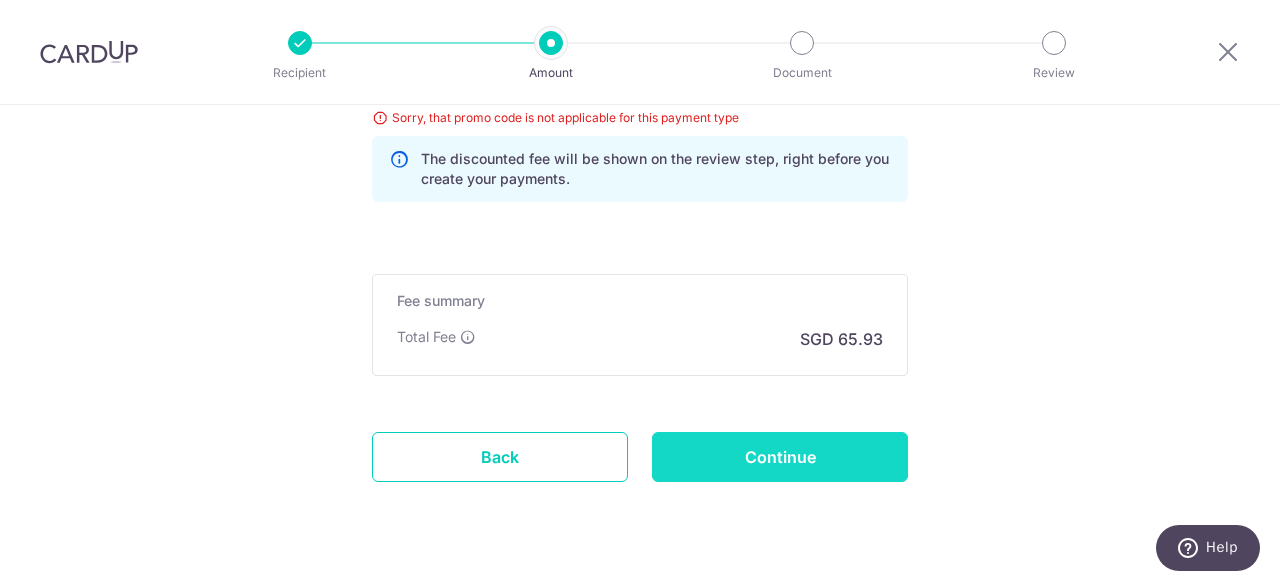 type on "OCBC195" 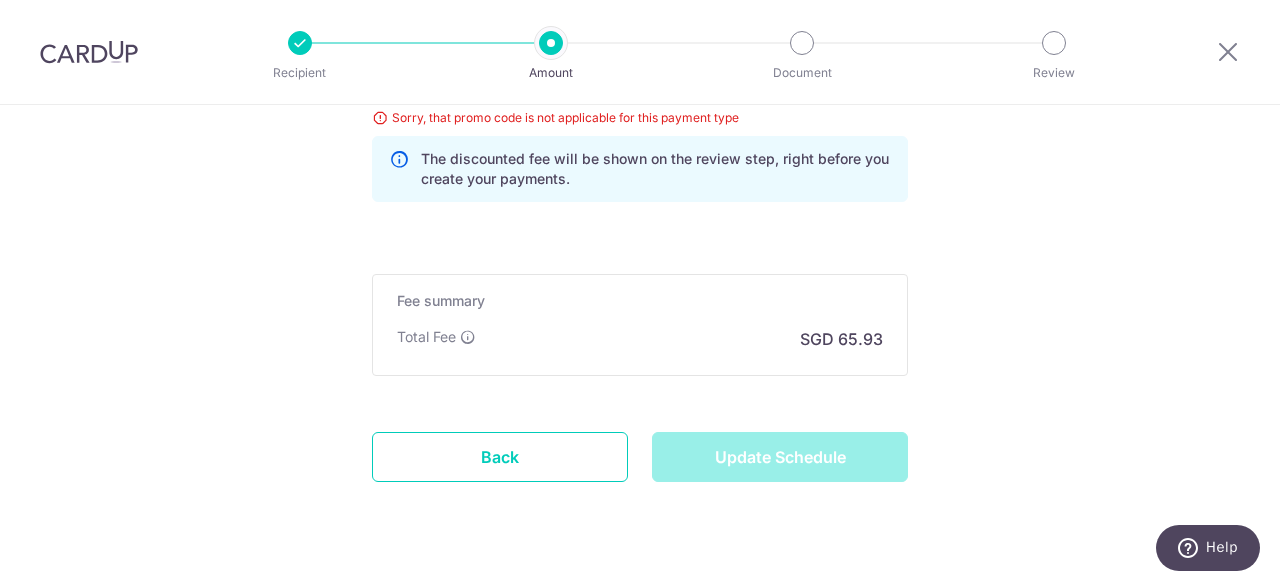 type on "Update Schedule" 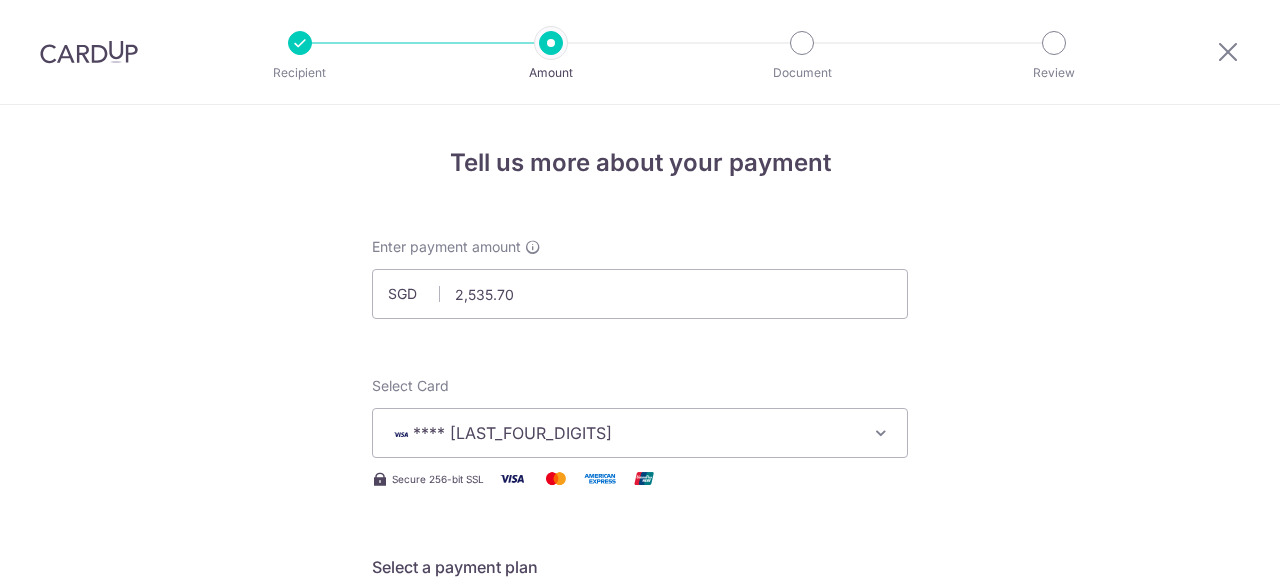 scroll, scrollTop: 0, scrollLeft: 0, axis: both 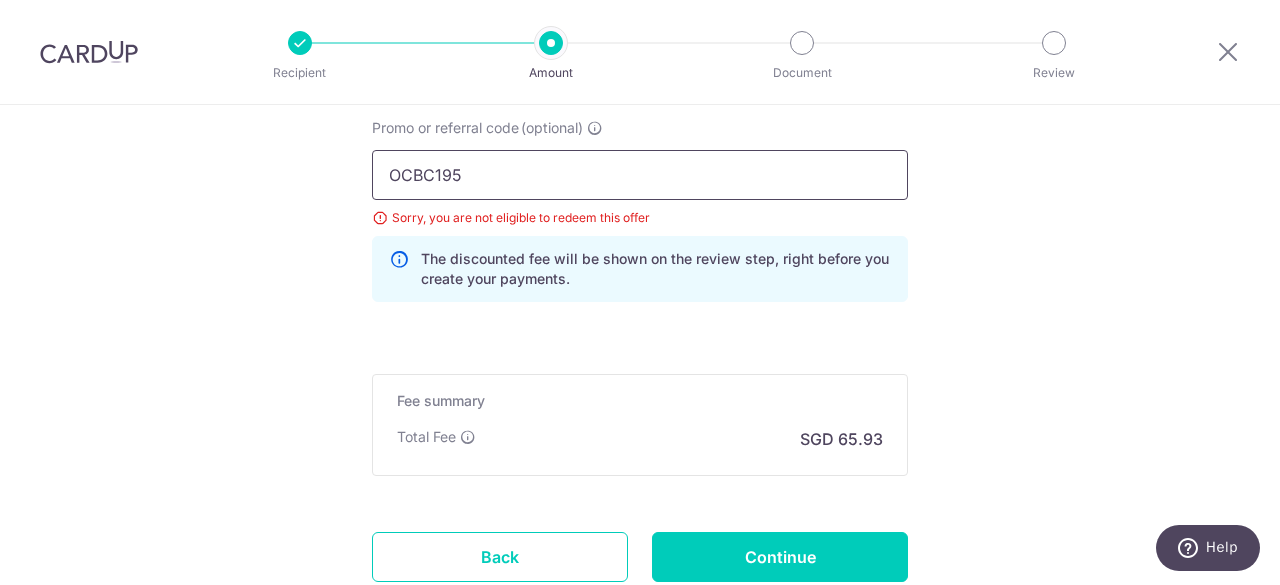 drag, startPoint x: 546, startPoint y: 175, endPoint x: 299, endPoint y: 155, distance: 247.8084 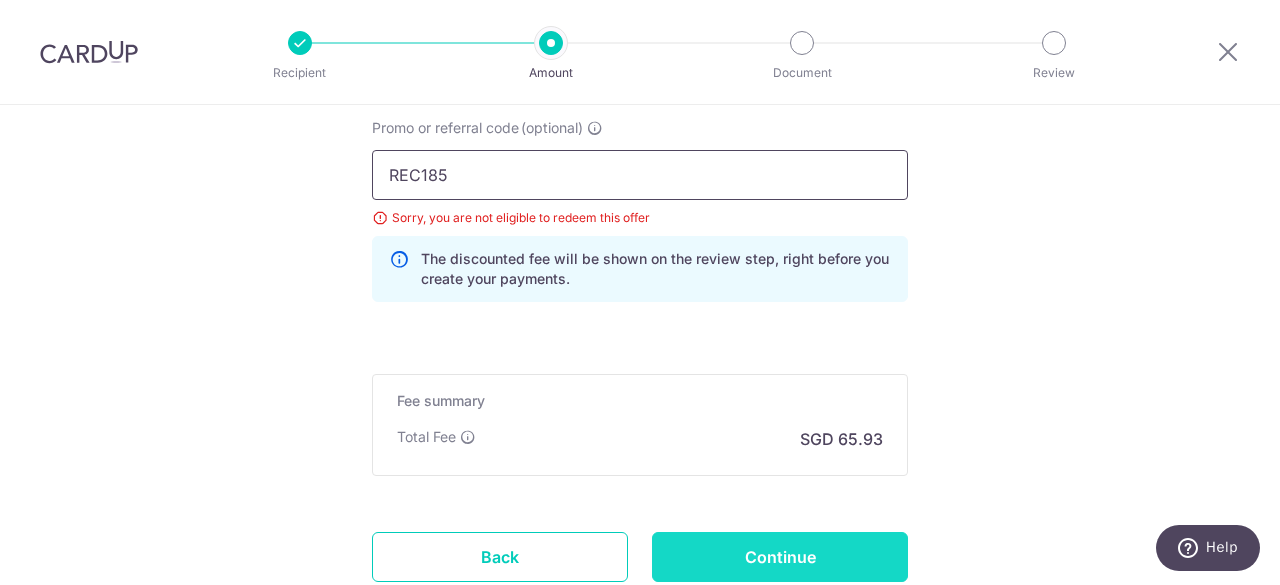 type on "REC185" 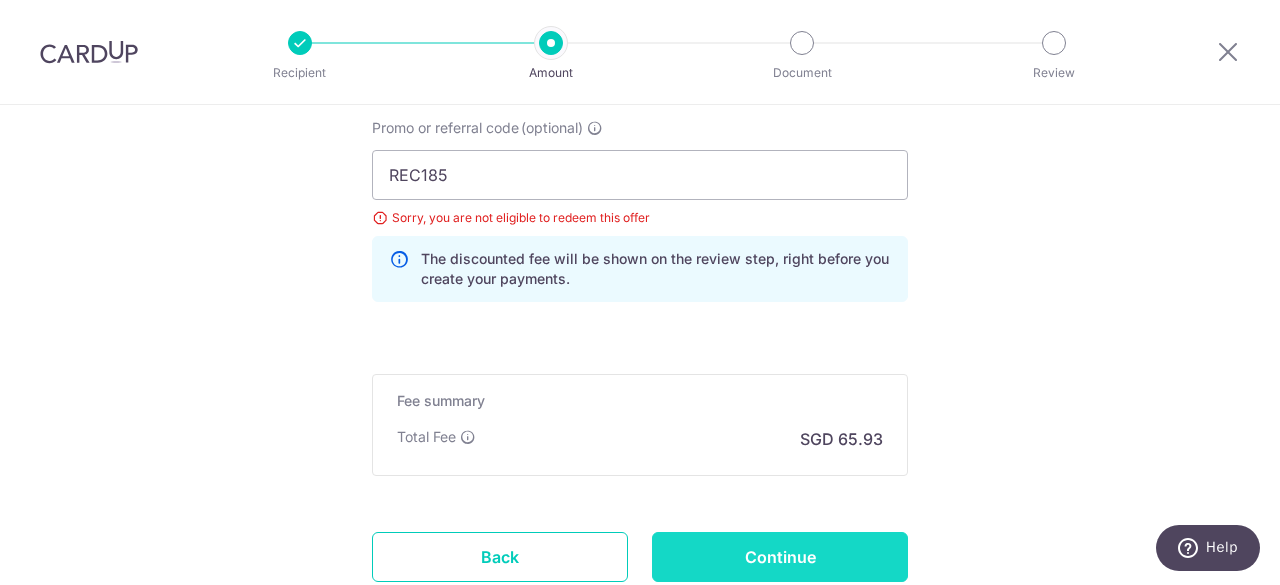 click on "Continue" at bounding box center [780, 557] 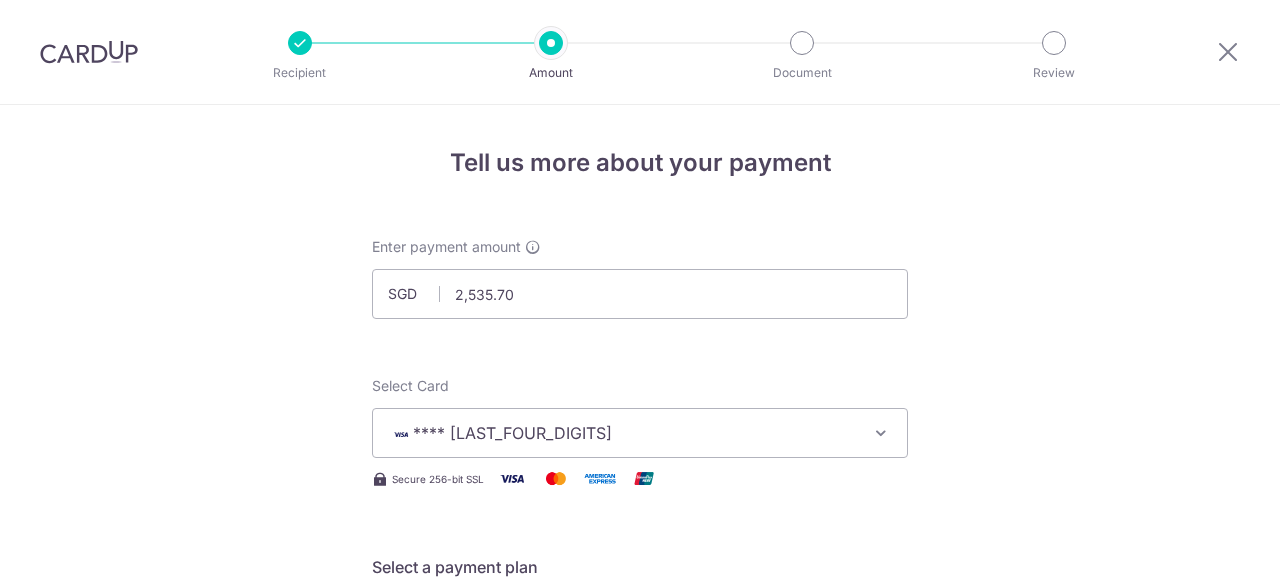 scroll, scrollTop: 0, scrollLeft: 0, axis: both 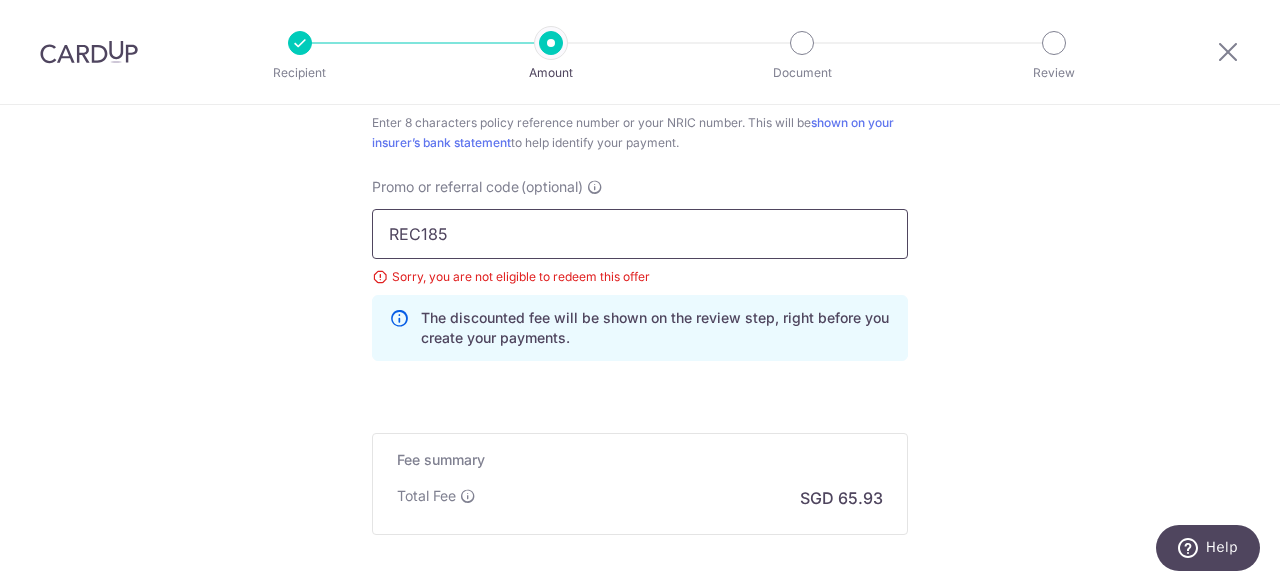 drag, startPoint x: 407, startPoint y: 237, endPoint x: 448, endPoint y: 235, distance: 41.04875 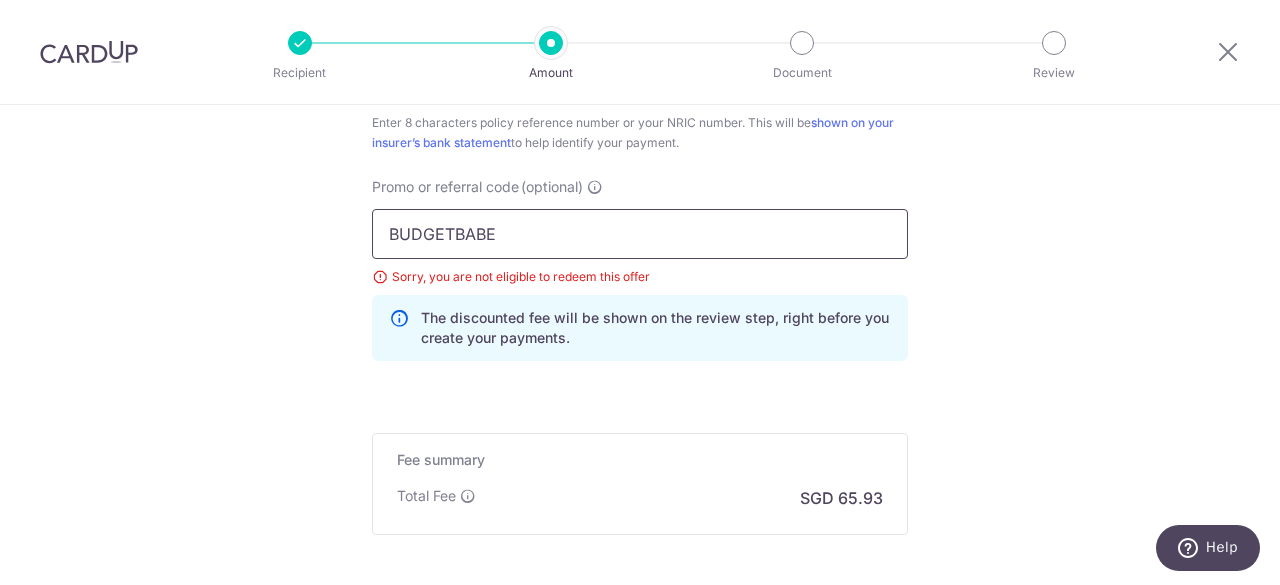 scroll, scrollTop: 1523, scrollLeft: 0, axis: vertical 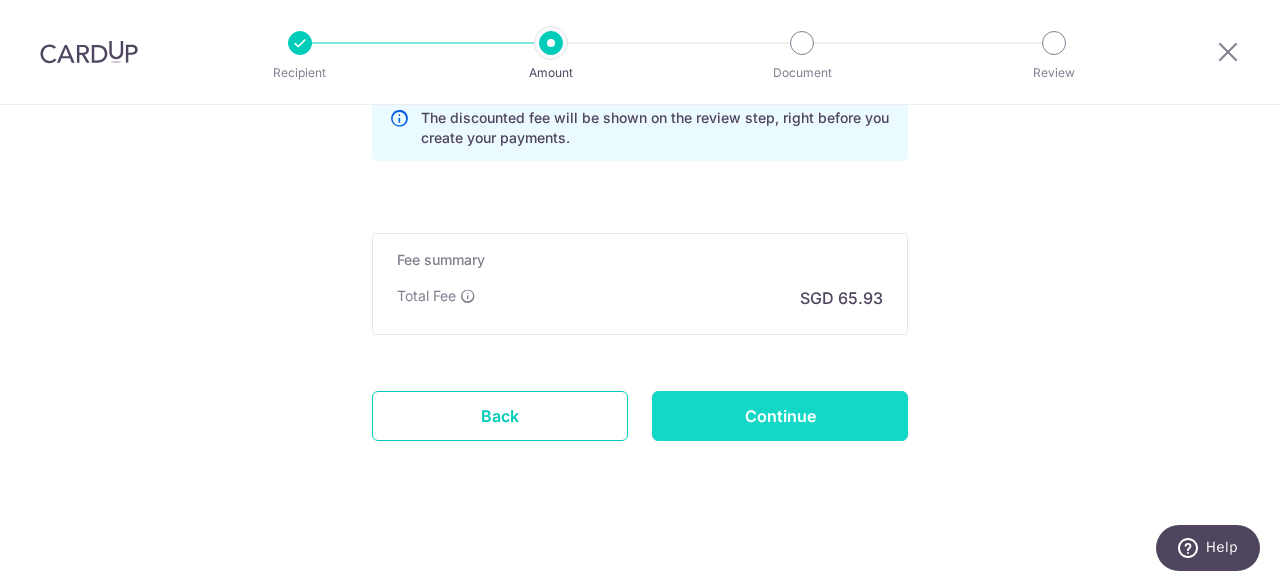 type on "BUDGETBABE" 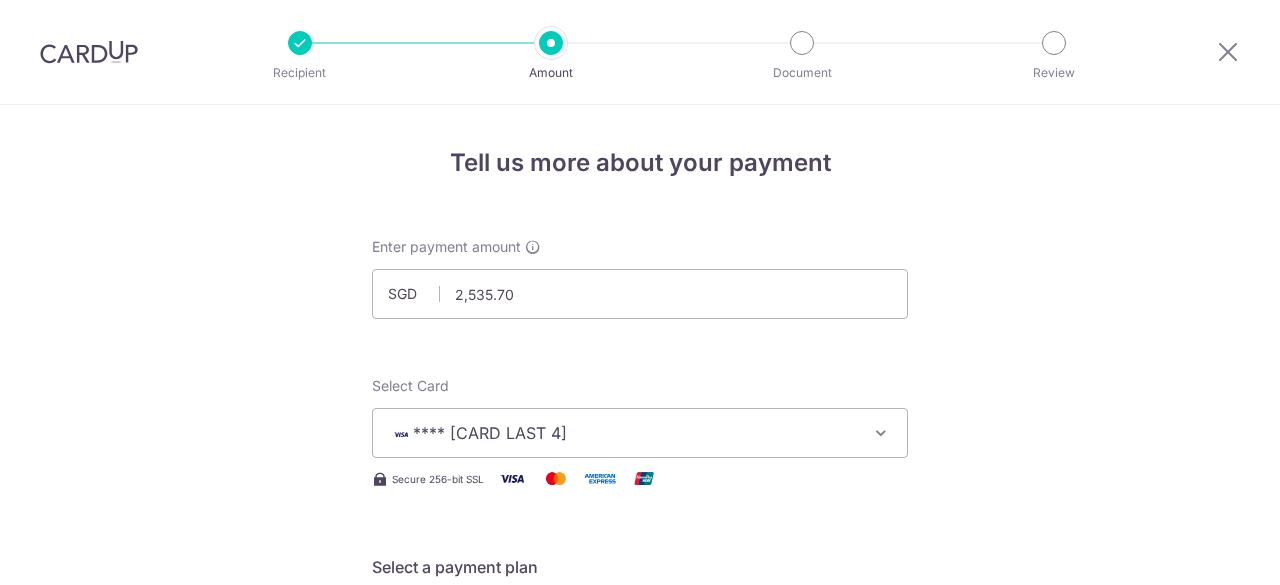 scroll, scrollTop: 0, scrollLeft: 0, axis: both 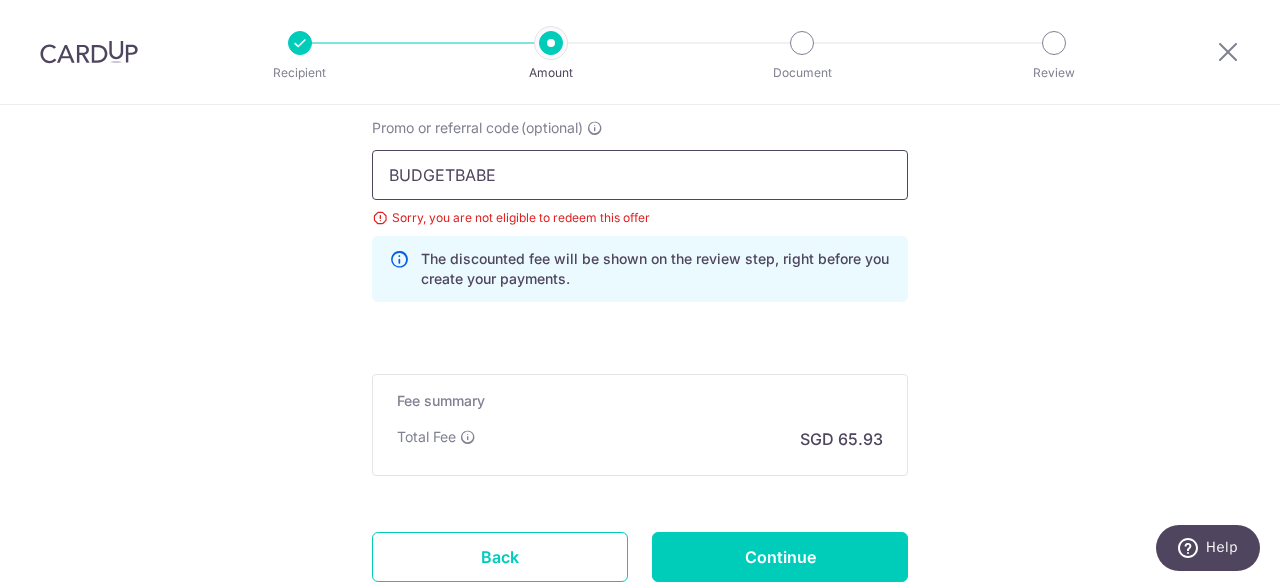 drag, startPoint x: 520, startPoint y: 185, endPoint x: 326, endPoint y: 174, distance: 194.3116 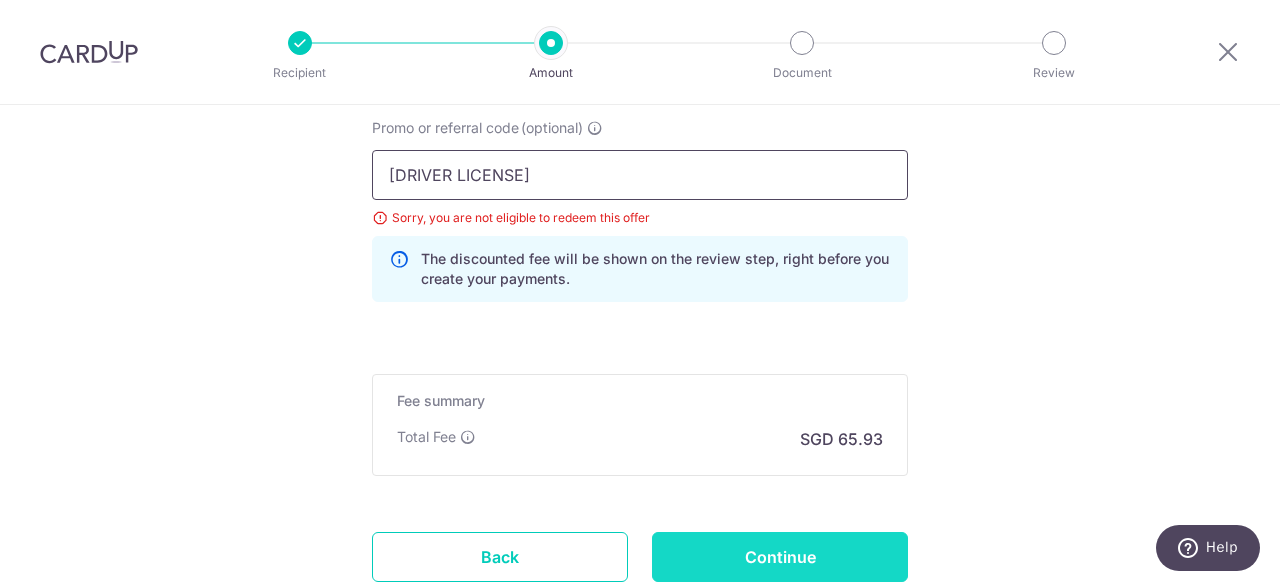 type on "[DRIVER LICENSE]" 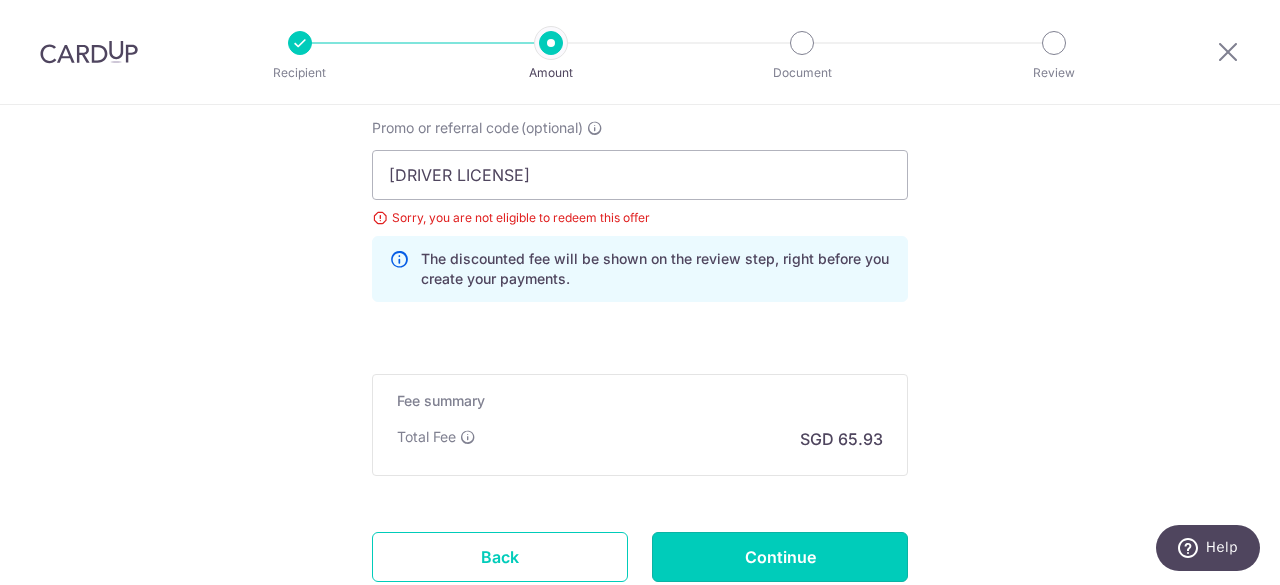 click on "Continue" at bounding box center [780, 557] 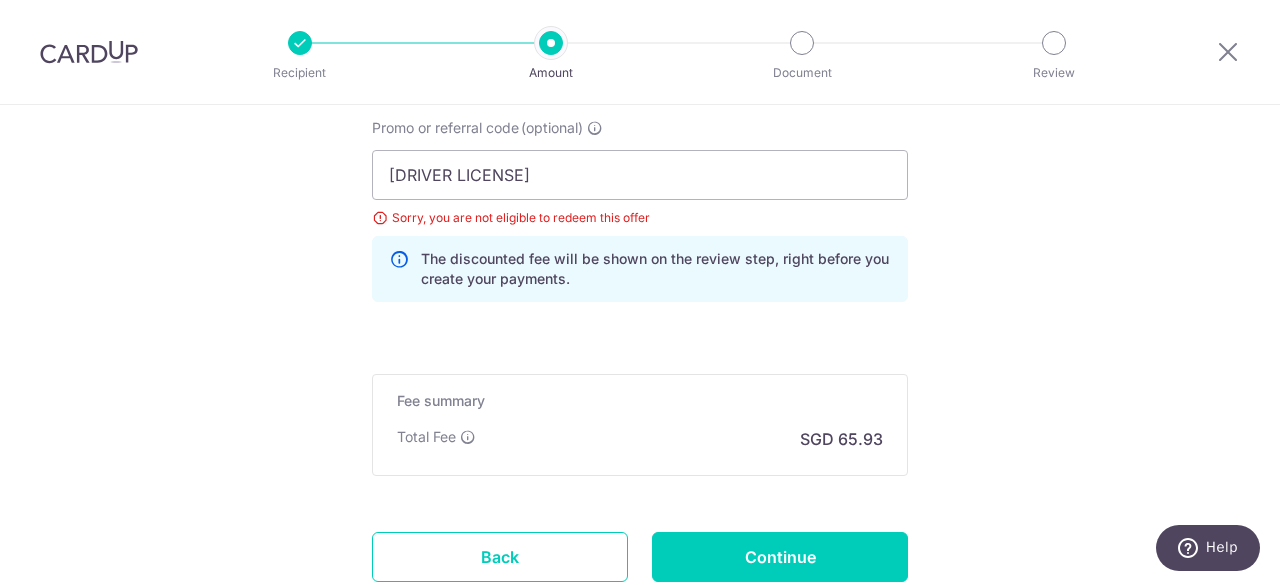 type on "Update Schedule" 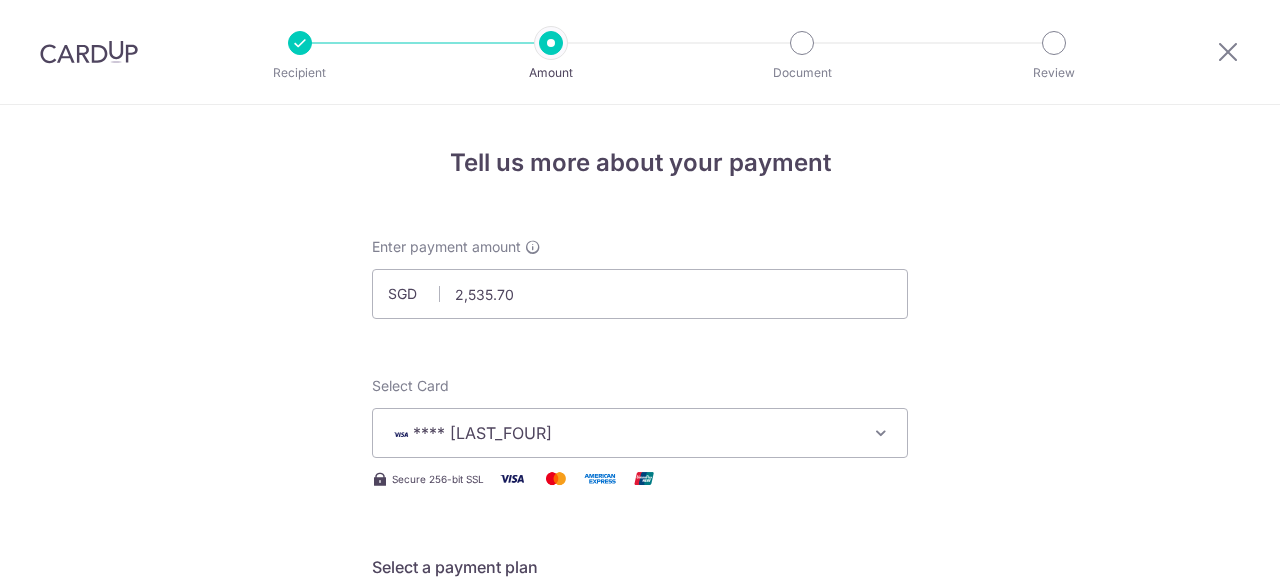 scroll, scrollTop: 0, scrollLeft: 0, axis: both 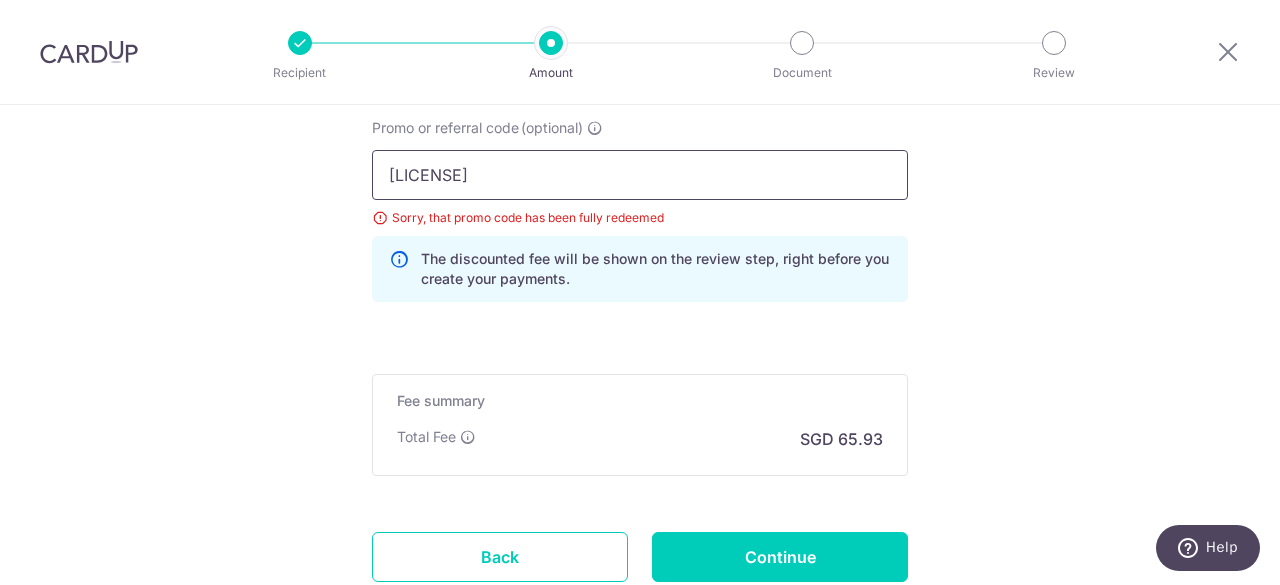 drag, startPoint x: 556, startPoint y: 180, endPoint x: 217, endPoint y: 83, distance: 352.60458 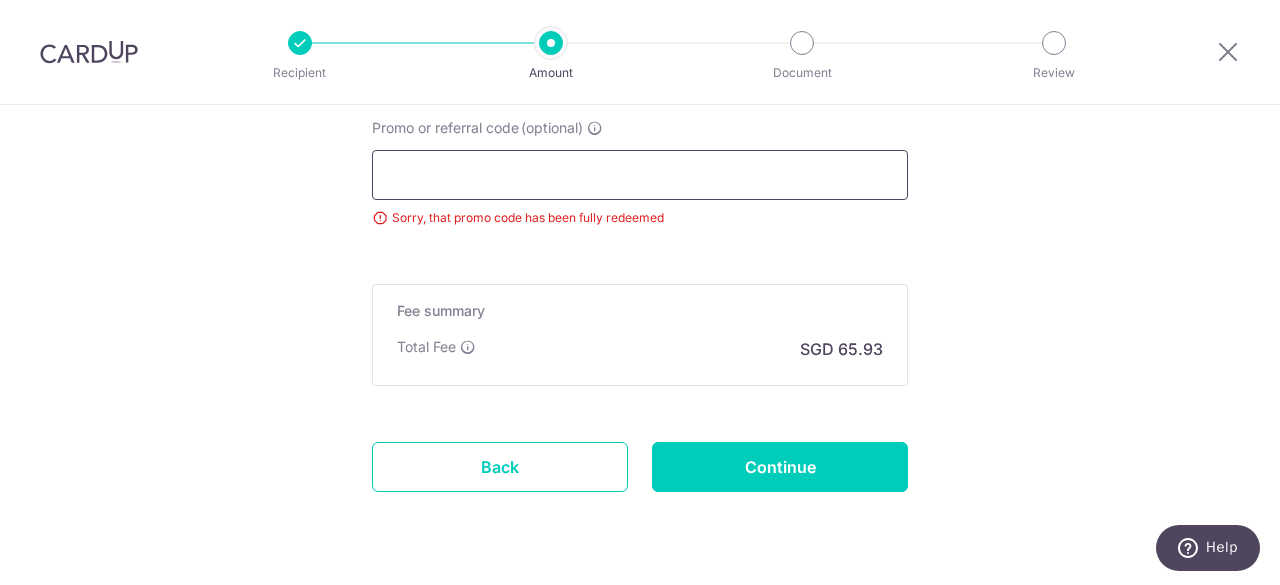 paste on "[USERNAME]" 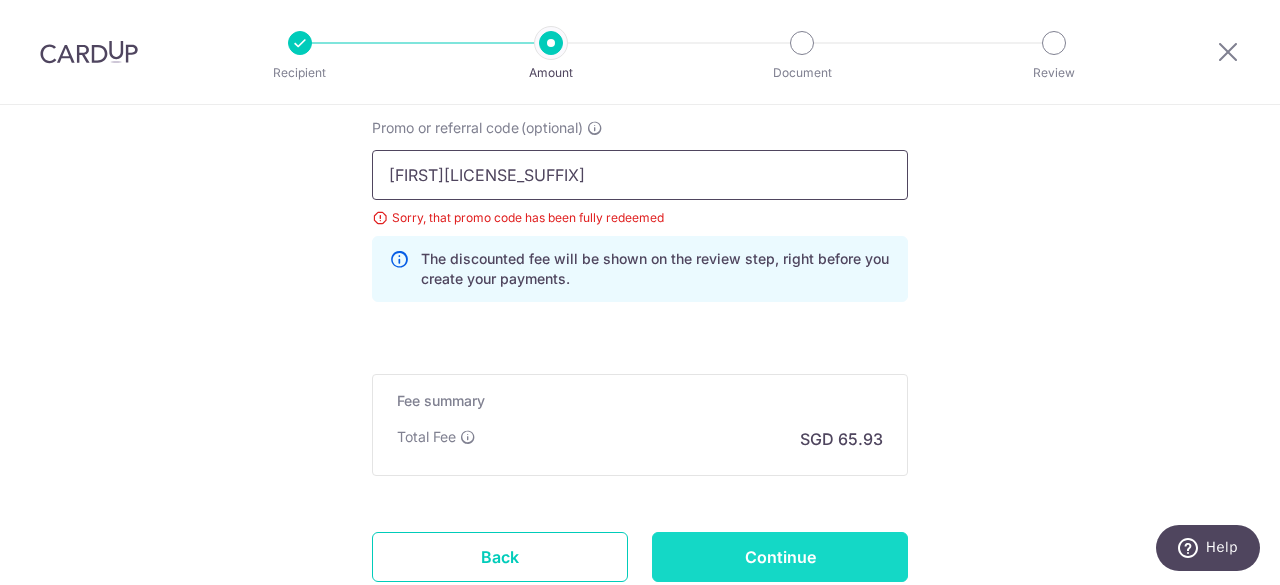 type on "[USERNAME]" 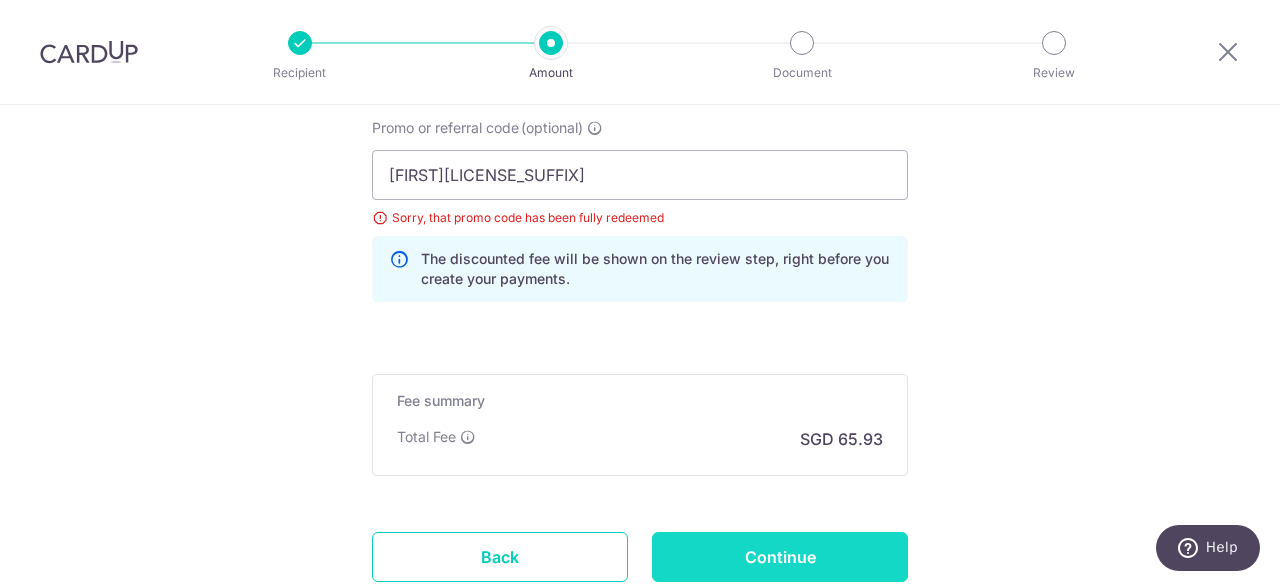 click on "Continue" at bounding box center (780, 557) 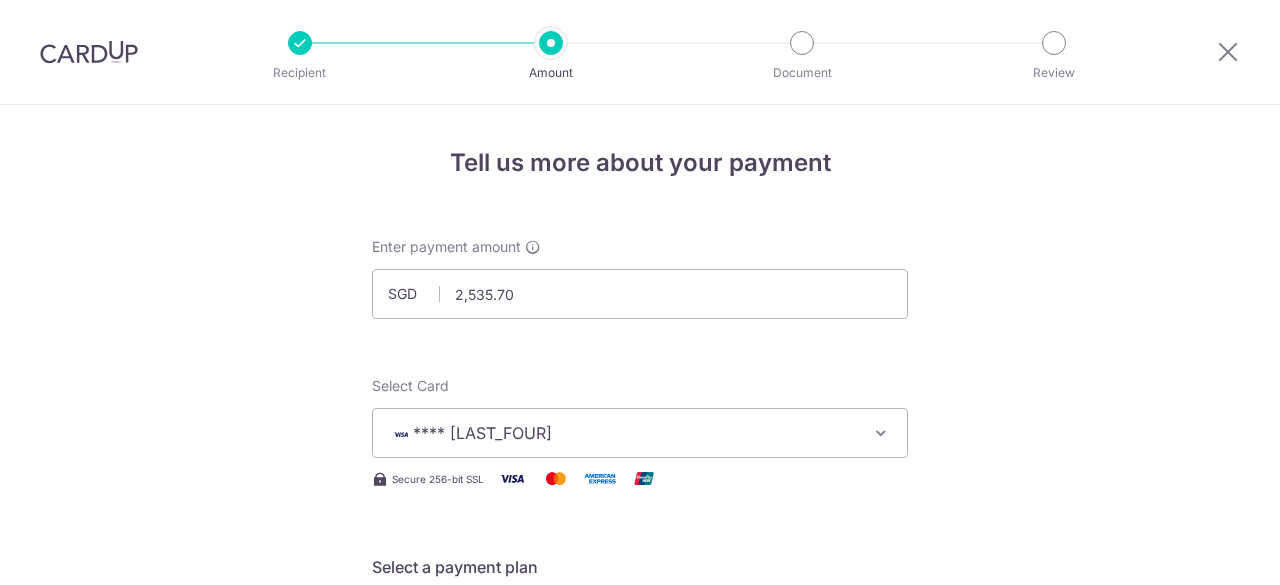 scroll, scrollTop: 0, scrollLeft: 0, axis: both 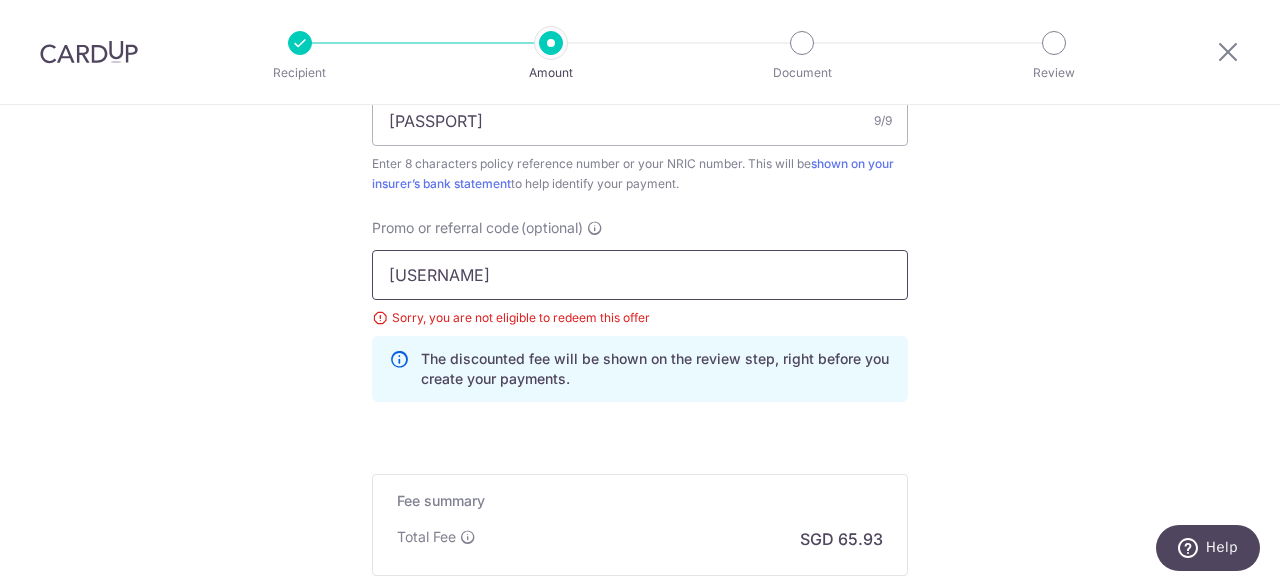 drag, startPoint x: 508, startPoint y: 272, endPoint x: 400, endPoint y: 273, distance: 108.00463 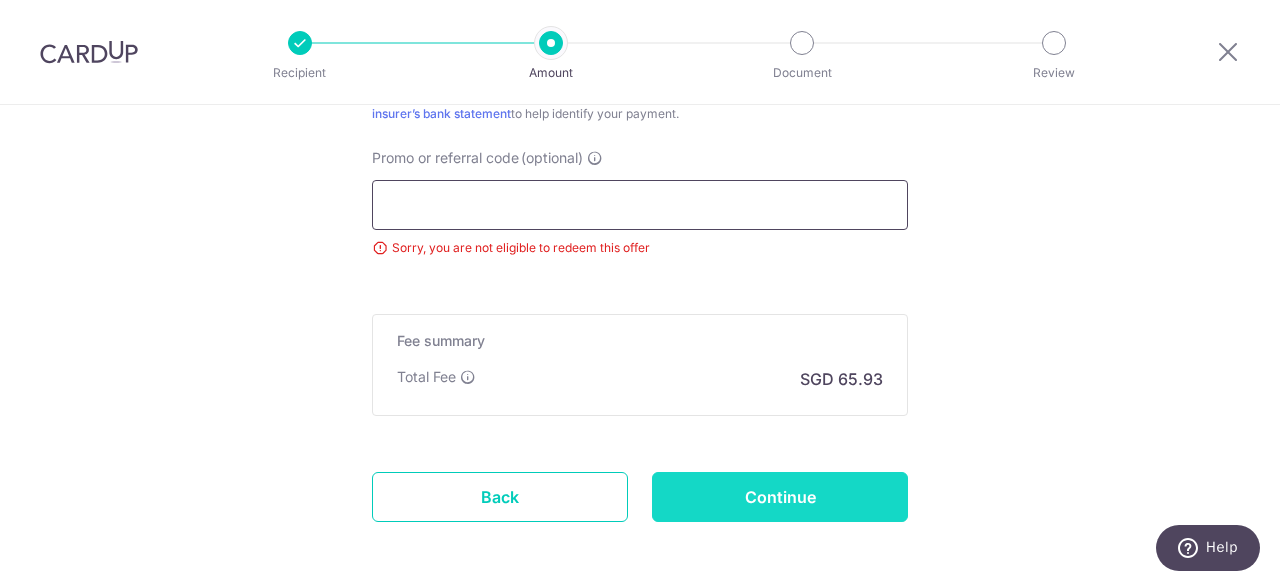 scroll, scrollTop: 1434, scrollLeft: 0, axis: vertical 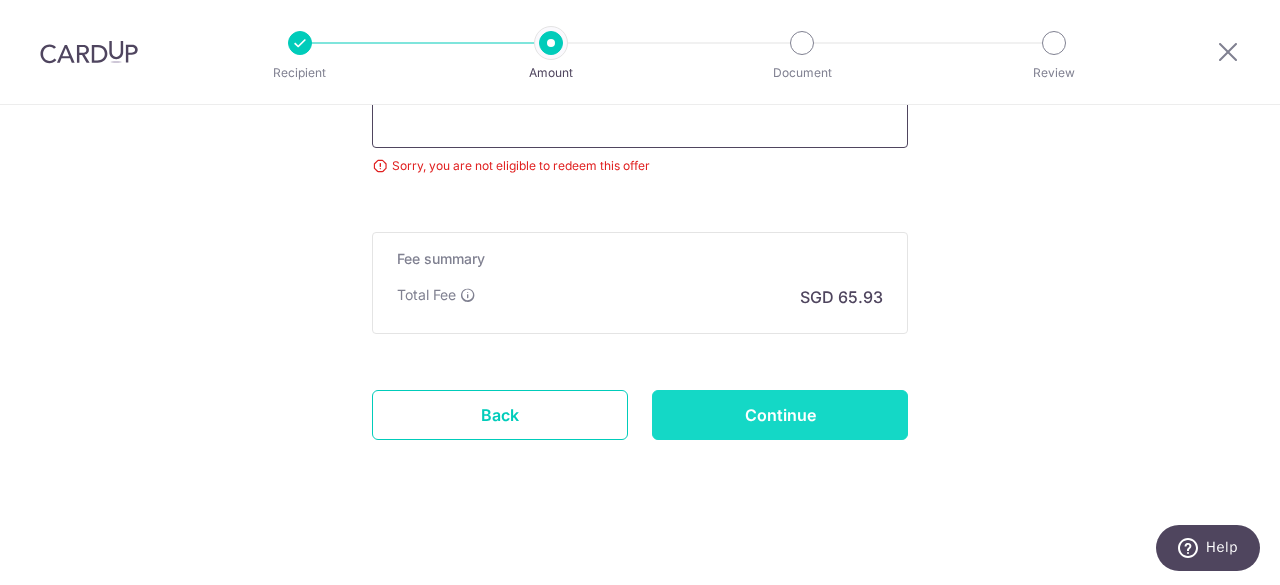 type 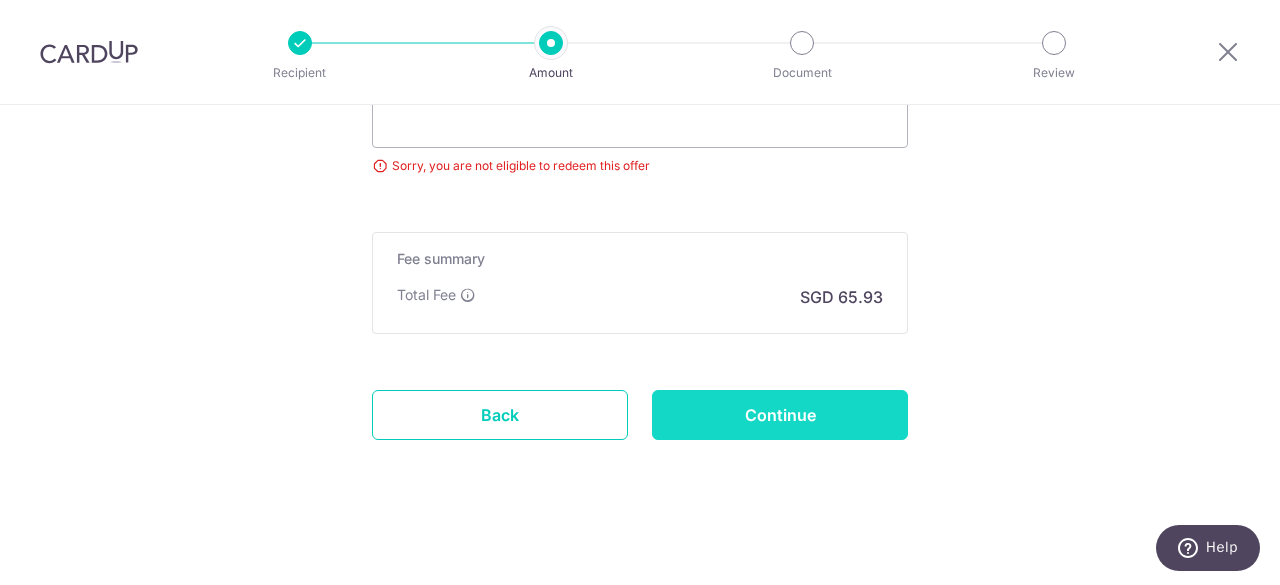 click on "Continue" at bounding box center [780, 415] 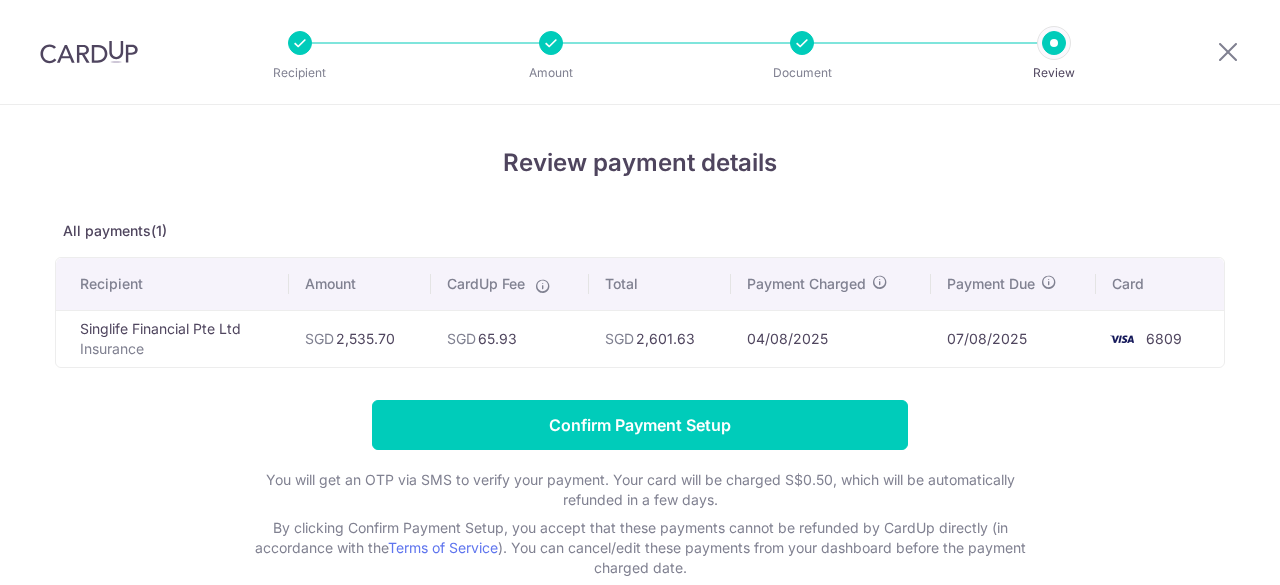 scroll, scrollTop: 0, scrollLeft: 0, axis: both 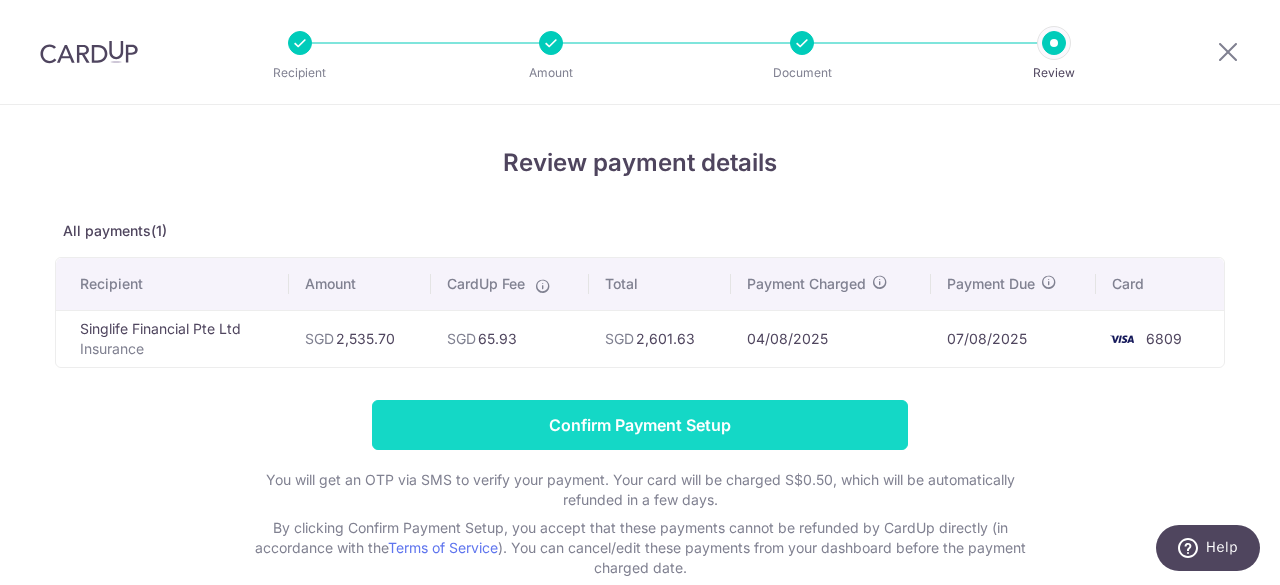 click on "Confirm Payment Setup" at bounding box center (640, 425) 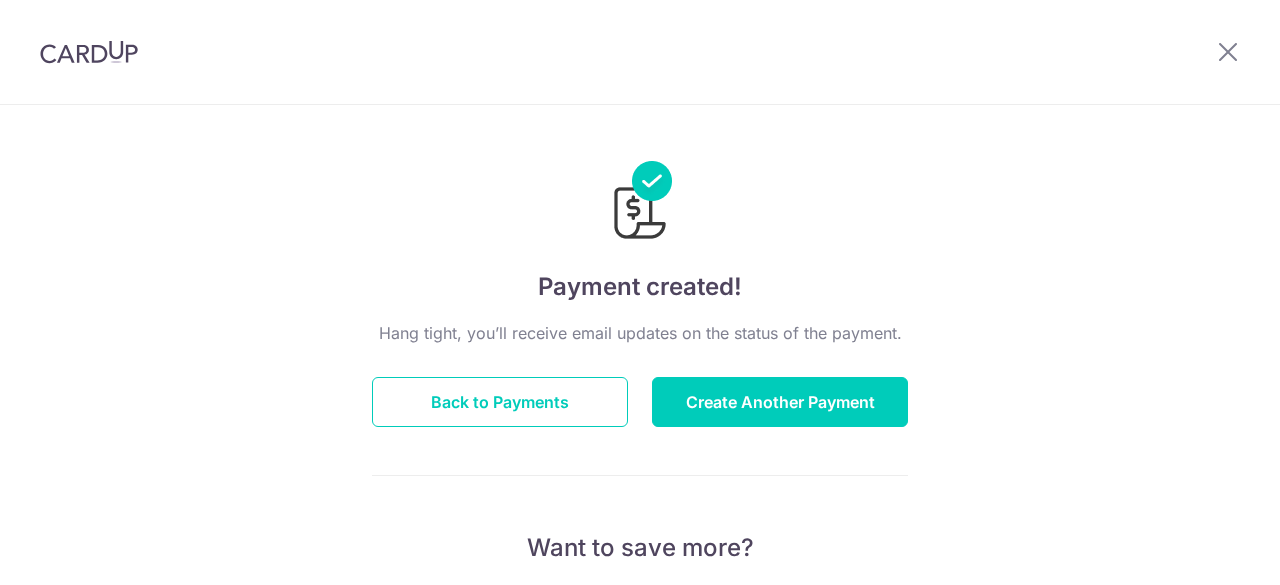 scroll, scrollTop: 0, scrollLeft: 0, axis: both 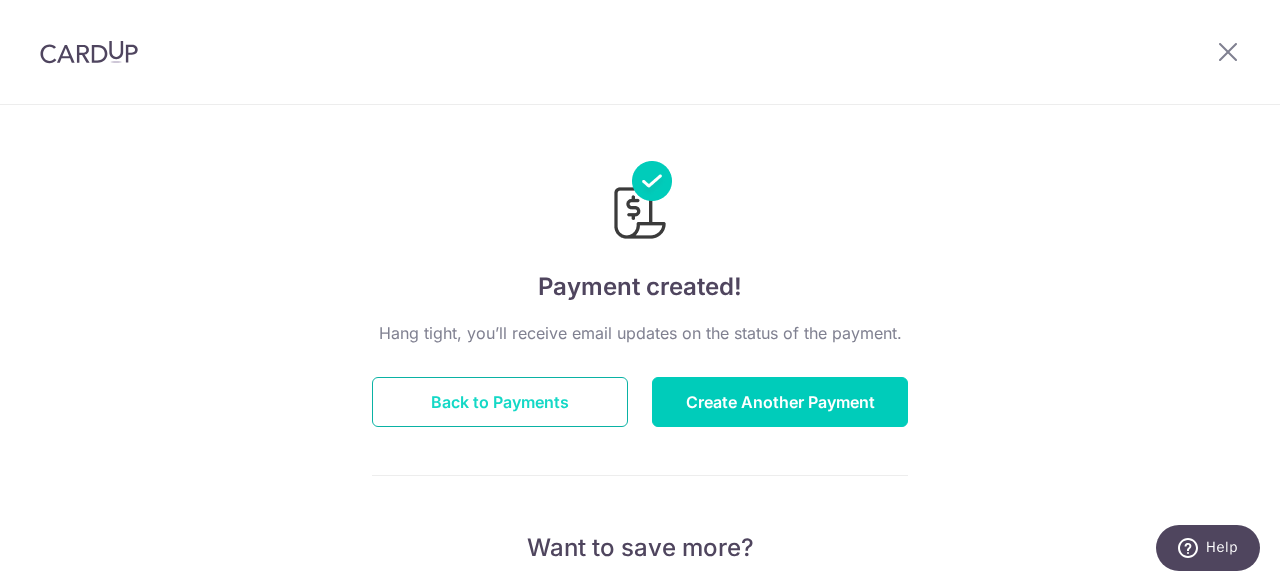 click on "Back to Payments" at bounding box center [500, 402] 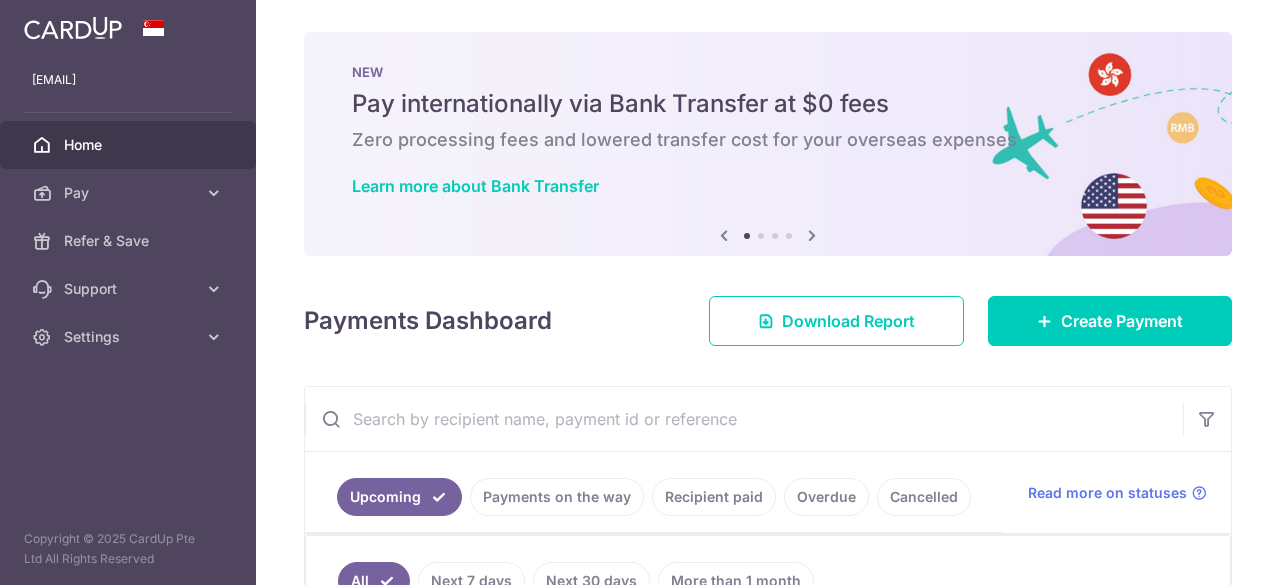 scroll, scrollTop: 0, scrollLeft: 0, axis: both 